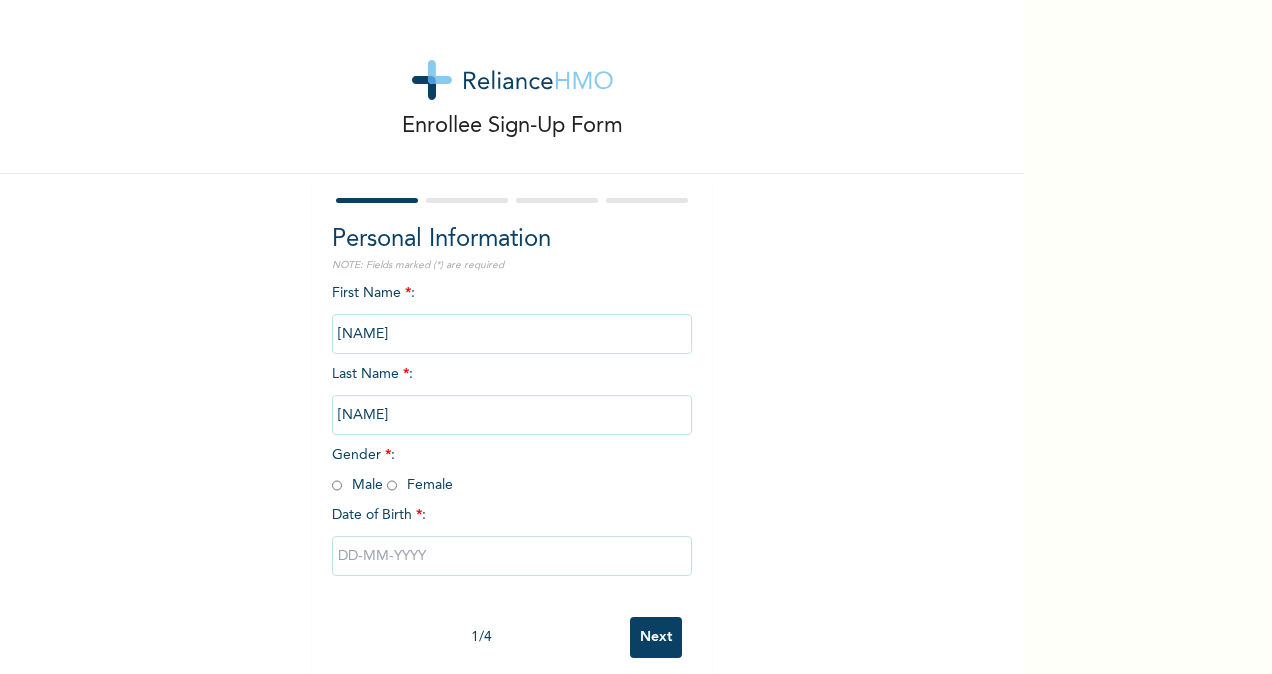 scroll, scrollTop: 0, scrollLeft: 0, axis: both 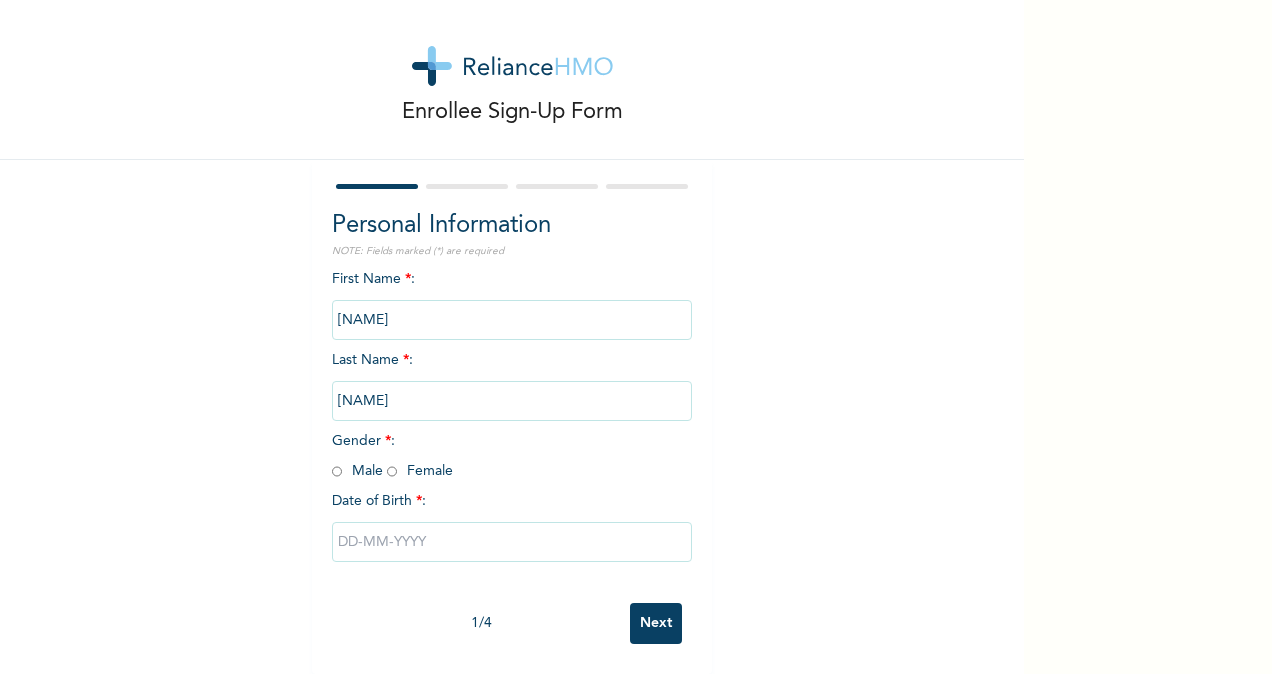 click on "Gender   * : Male   Female" at bounding box center [392, 456] 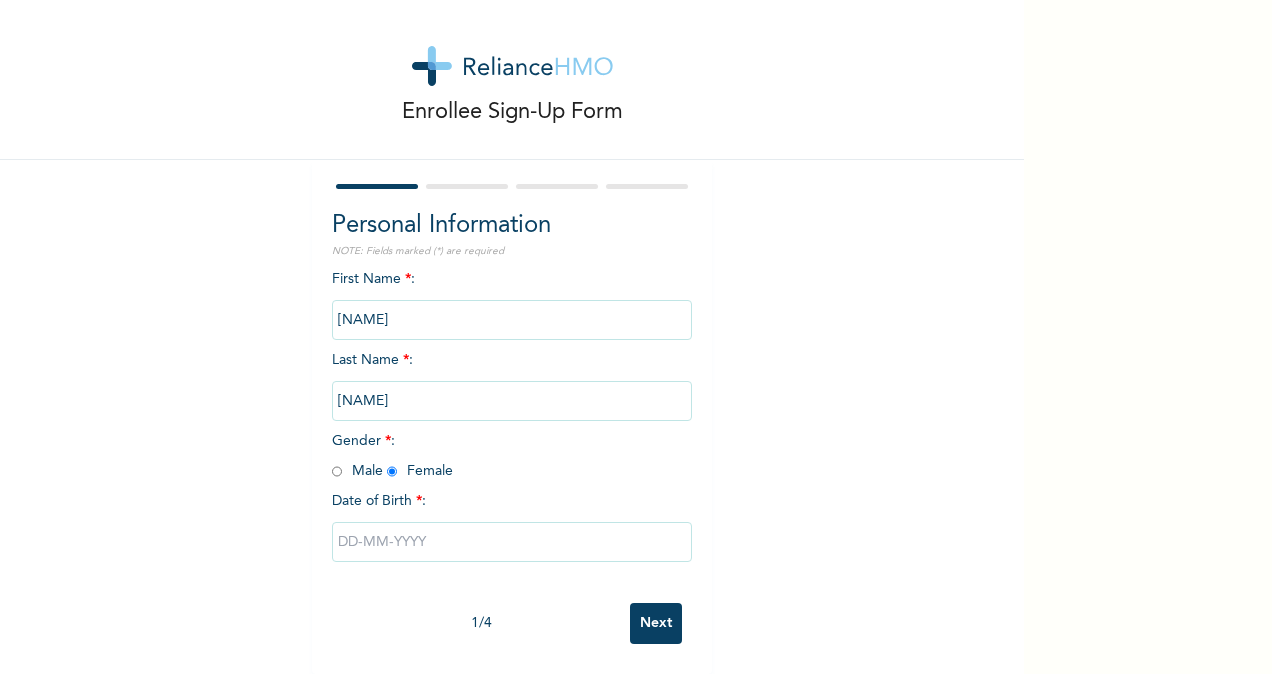 radio on "true" 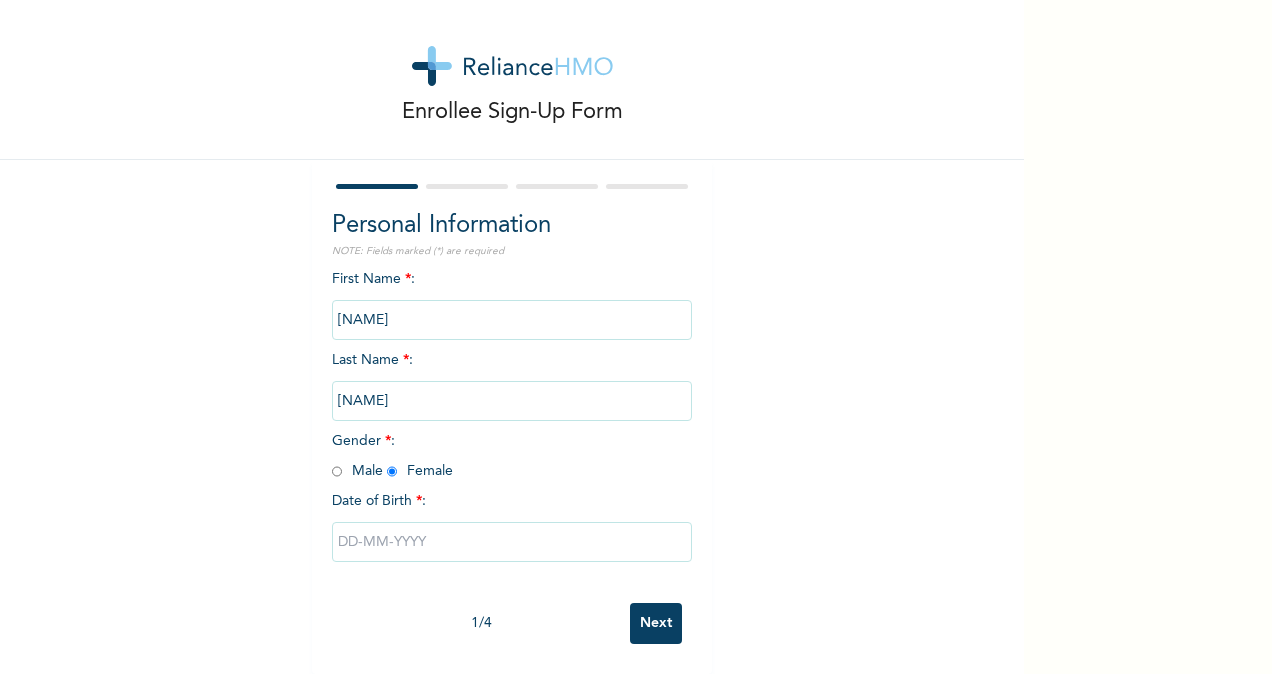 click at bounding box center [512, 542] 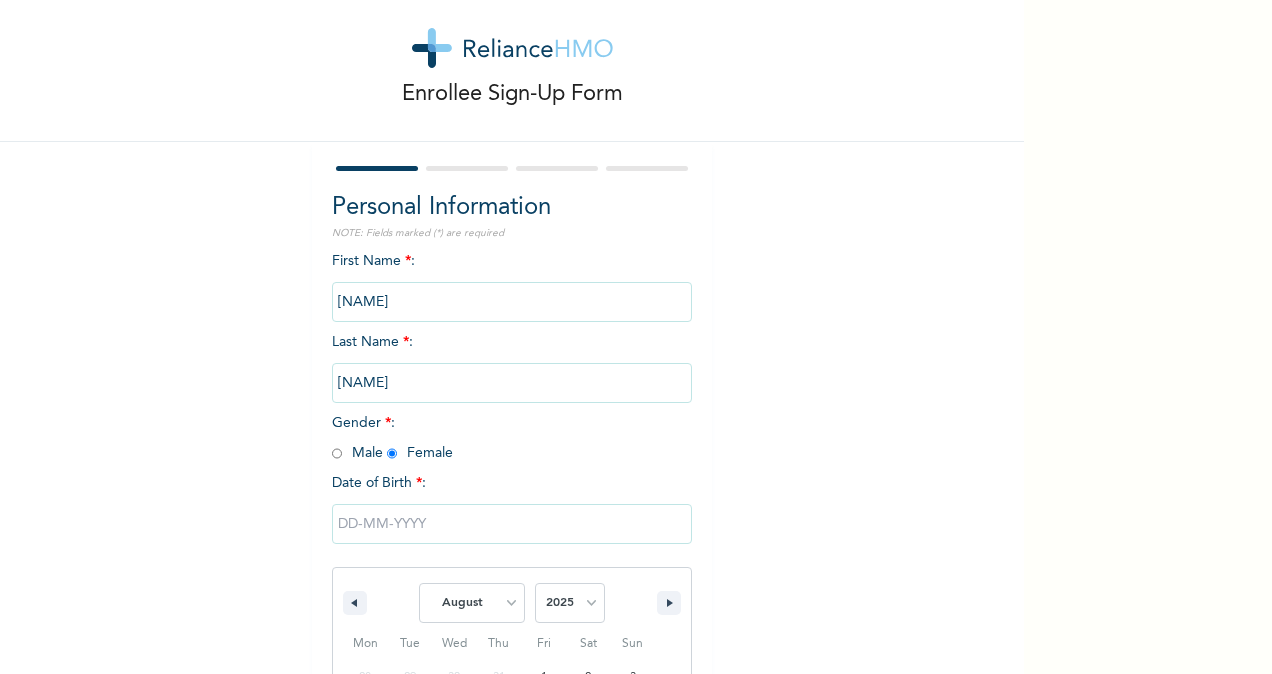 scroll, scrollTop: 236, scrollLeft: 0, axis: vertical 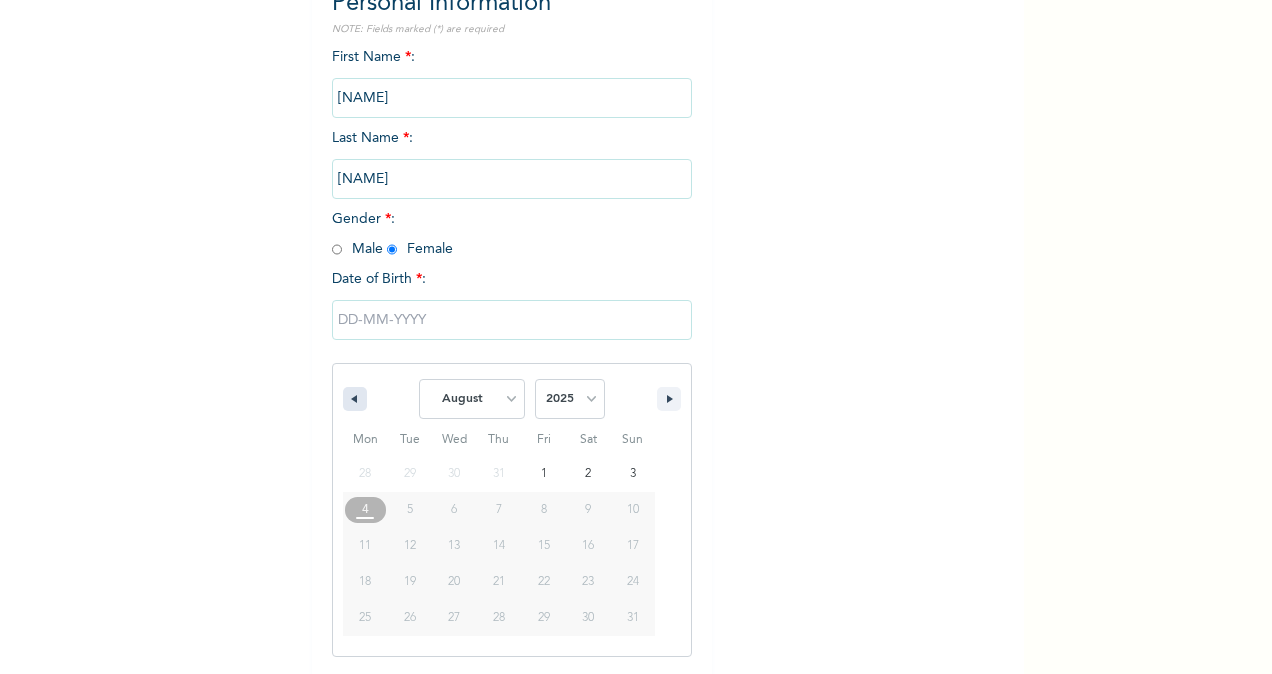 click at bounding box center (352, 399) 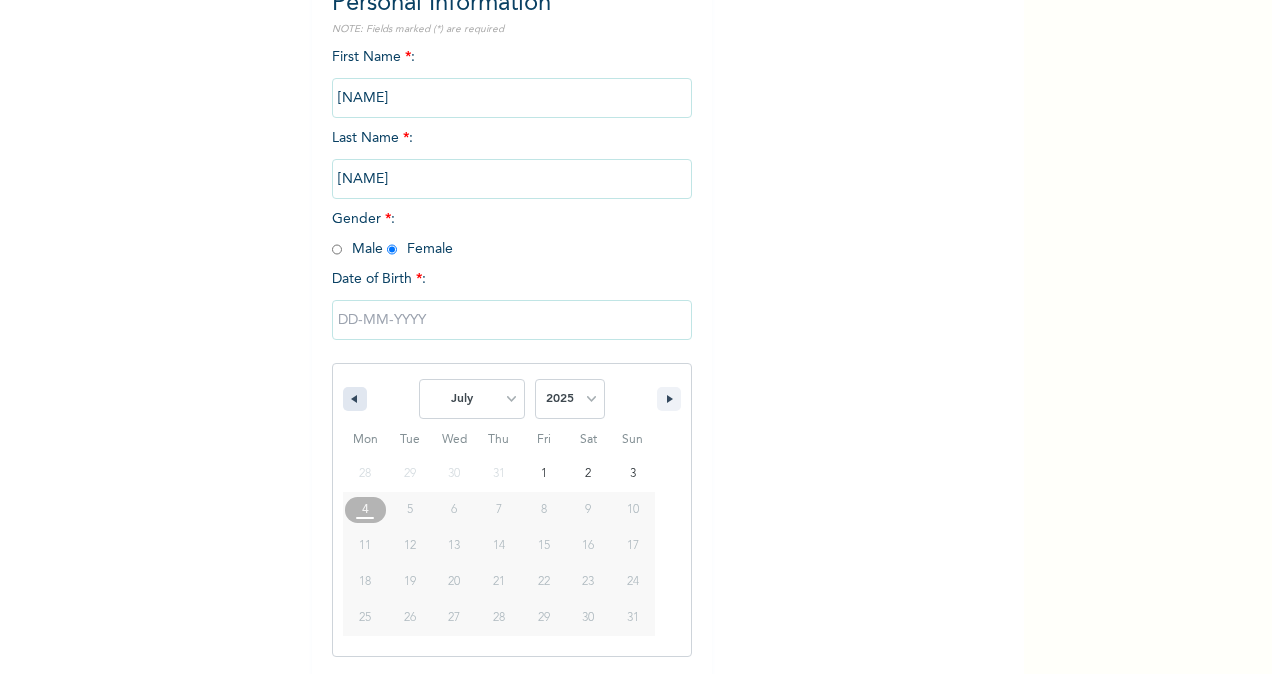 click at bounding box center [352, 399] 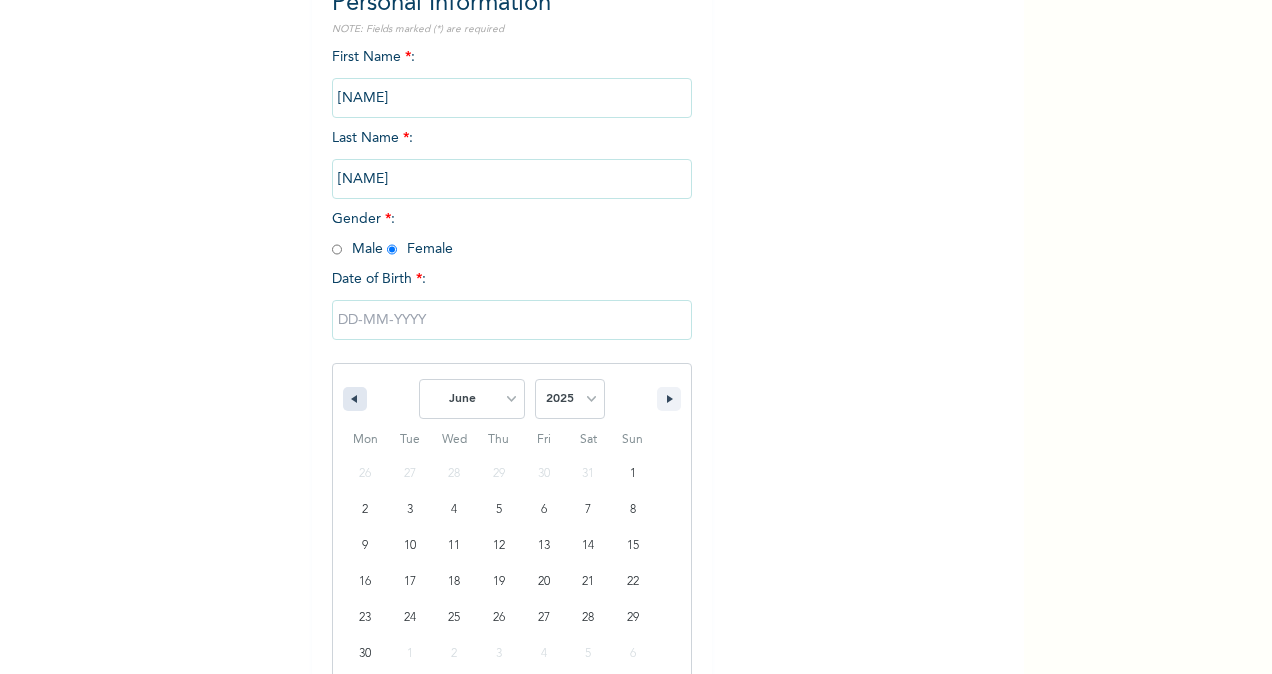 click at bounding box center (352, 399) 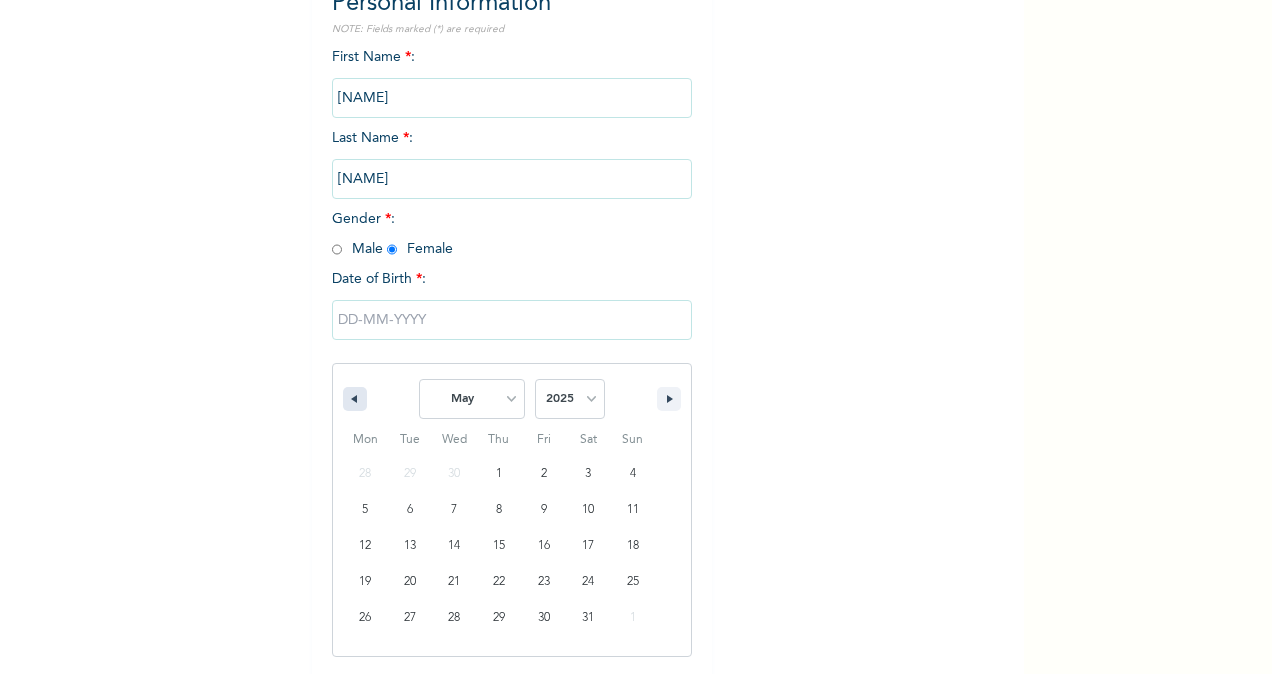 click at bounding box center (352, 399) 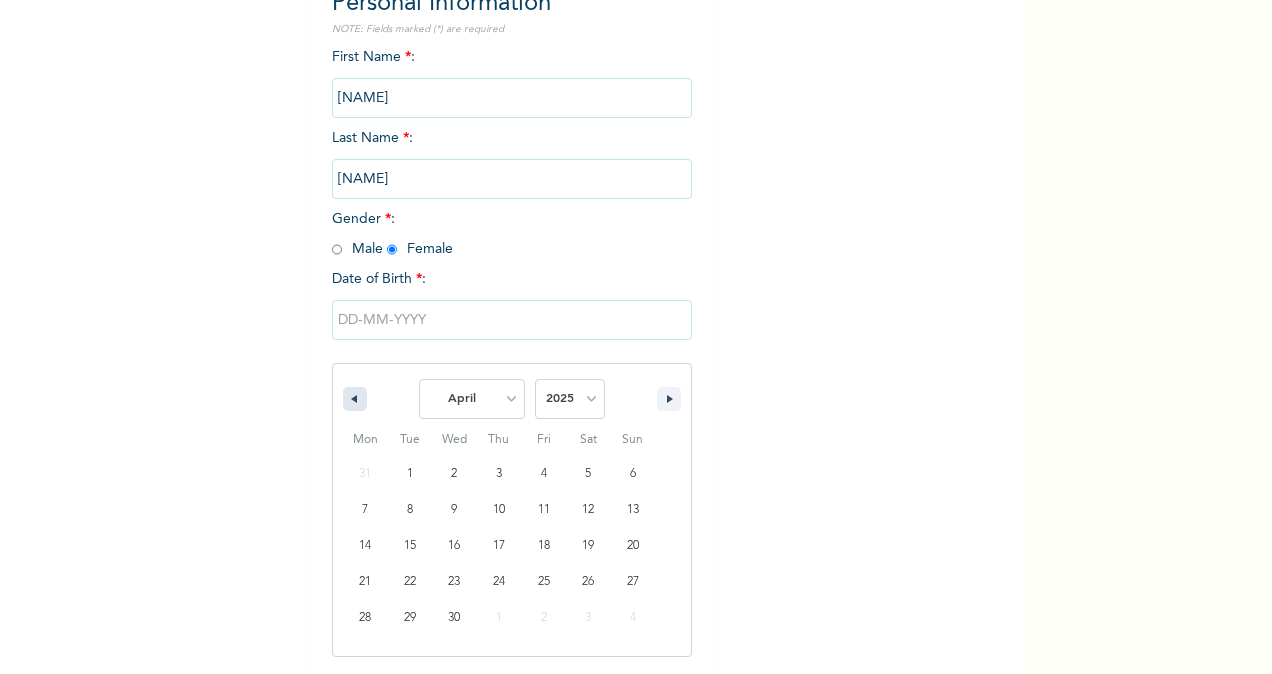 click at bounding box center [352, 399] 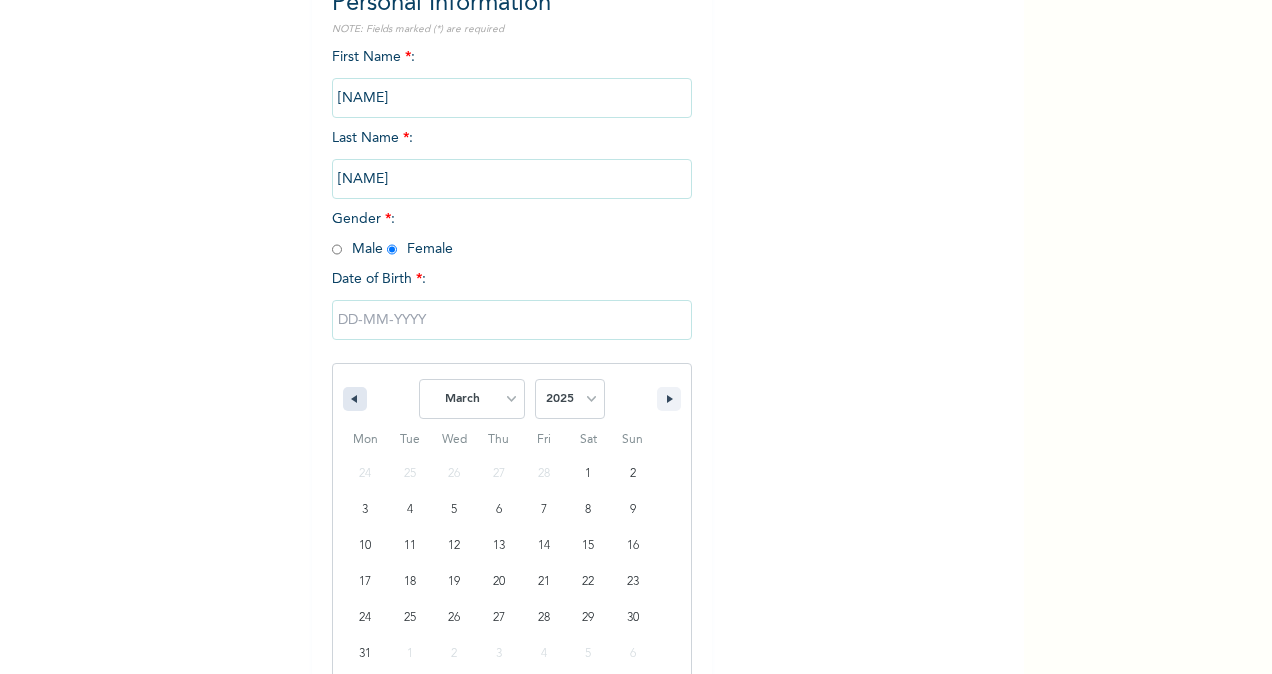 click at bounding box center (352, 399) 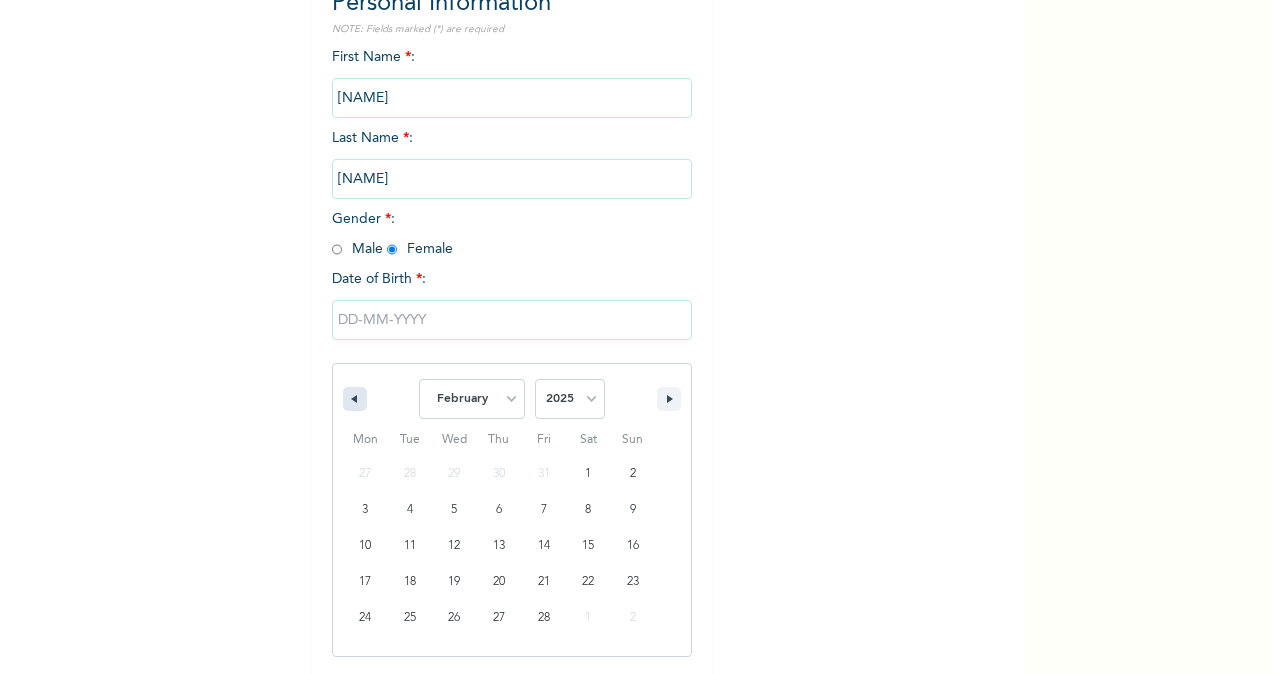 click at bounding box center (352, 399) 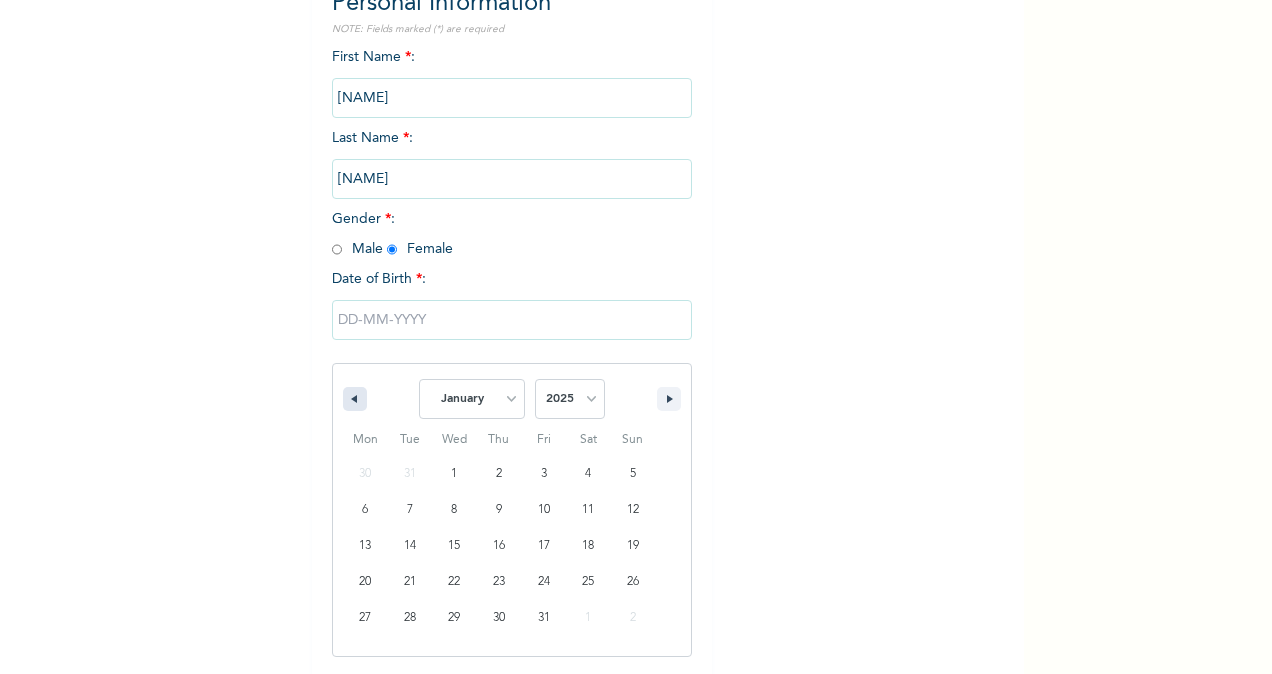click at bounding box center (352, 399) 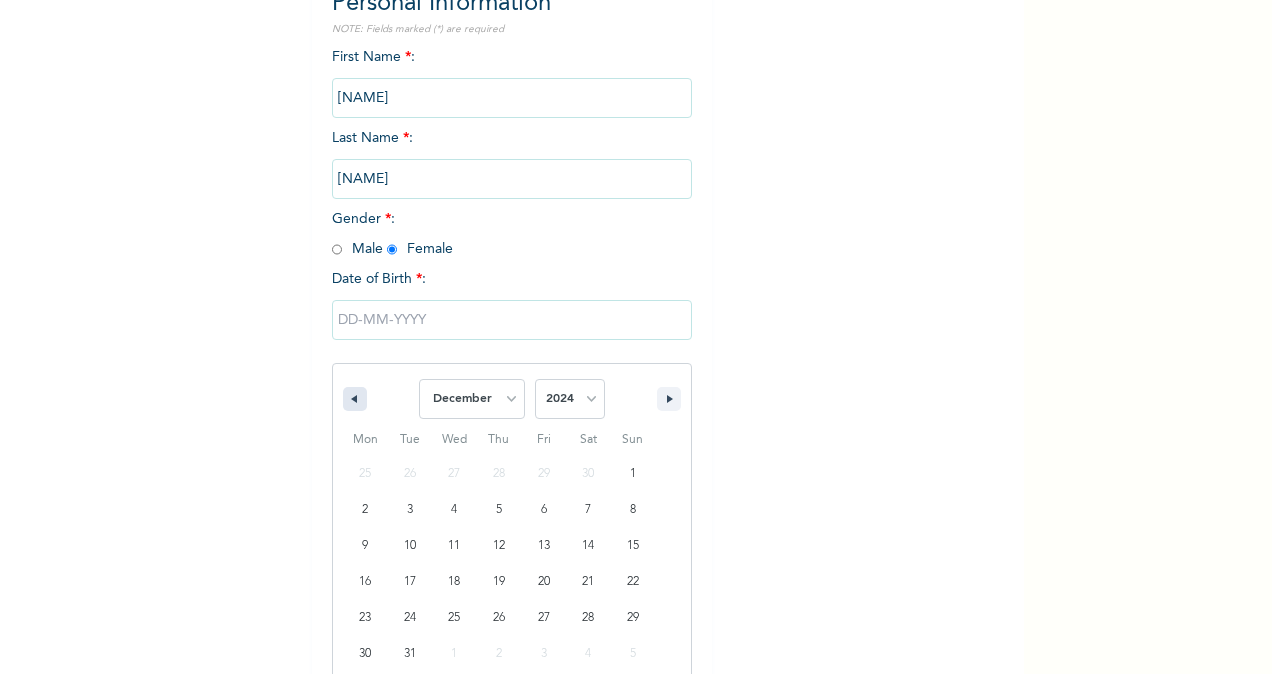 click at bounding box center (352, 399) 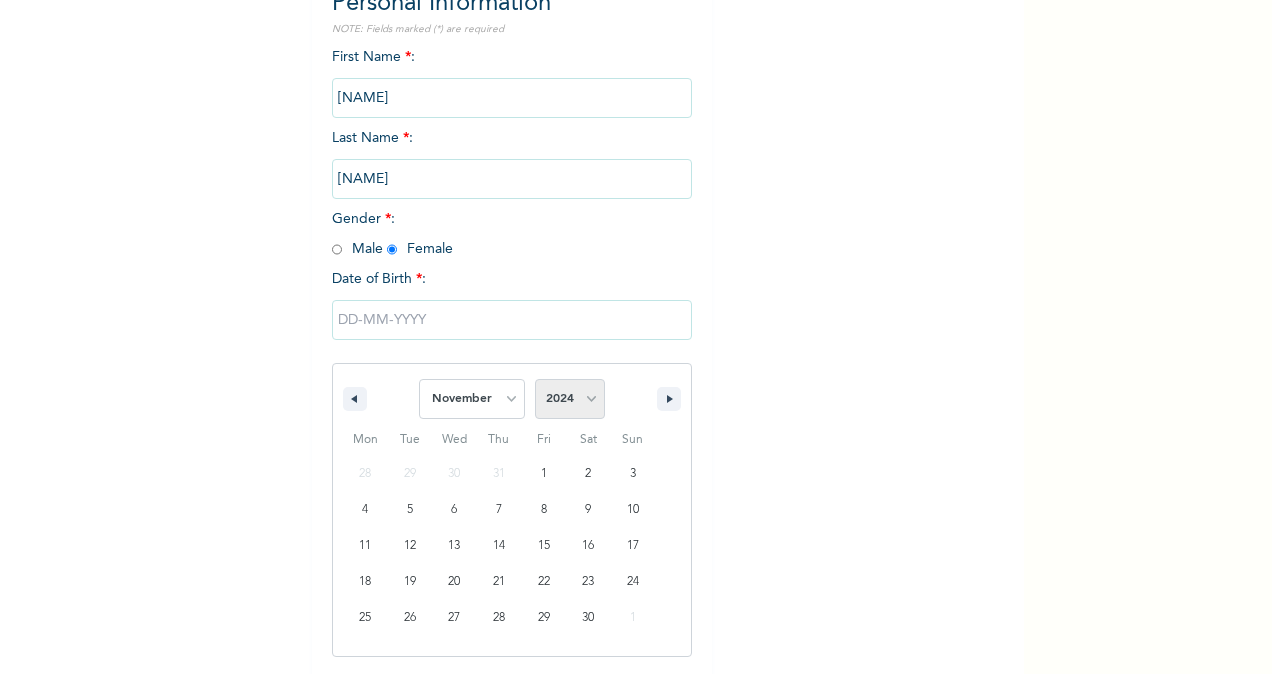 click on "2025 2024 2023 2022 2021 2020 2019 2018 2017 2016 2015 2014 2013 2012 2011 2010 2009 2008 2007 2006 2005 2004 2003 2002 2001 2000 1999 1998 1997 1996 1995 1994 1993 1992 1991 1990 1989 1988 1987 1986 1985 1984 1983 1982 1981 1980 1979 1978 1977 1976 1975 1974 1973 1972 1971 1970 1969 1968 1967 1966 1965 1964 1963 1962 1961 1960" at bounding box center (570, 399) 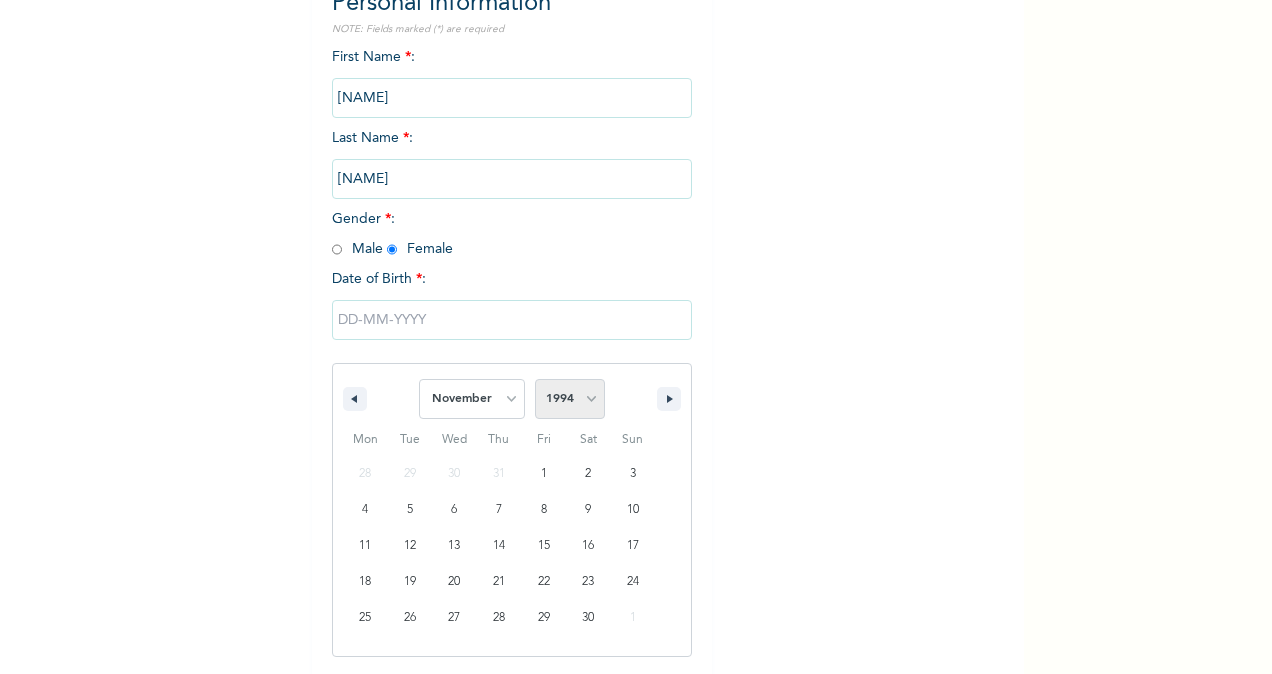 click on "2025 2024 2023 2022 2021 2020 2019 2018 2017 2016 2015 2014 2013 2012 2011 2010 2009 2008 2007 2006 2005 2004 2003 2002 2001 2000 1999 1998 1997 1996 1995 1994 1993 1992 1991 1990 1989 1988 1987 1986 1985 1984 1983 1982 1981 1980 1979 1978 1977 1976 1975 1974 1973 1972 1971 1970 1969 1968 1967 1966 1965 1964 1963 1962 1961 1960" at bounding box center [570, 399] 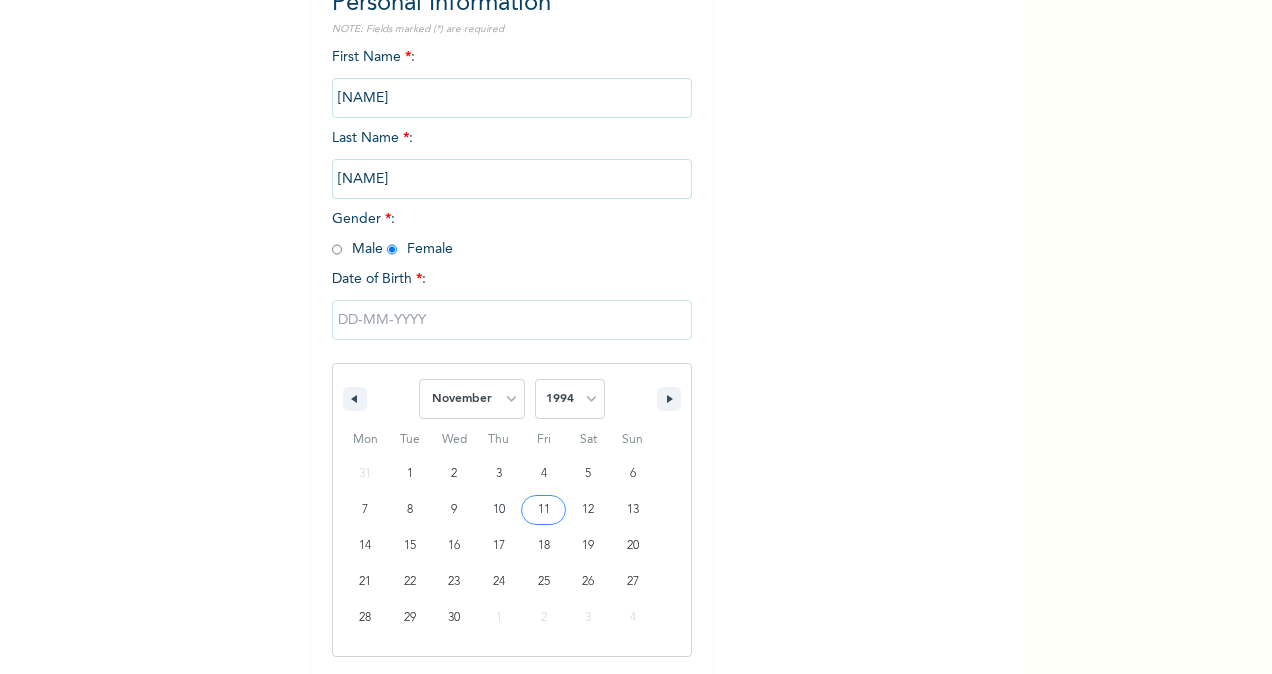 type on "[DATE]" 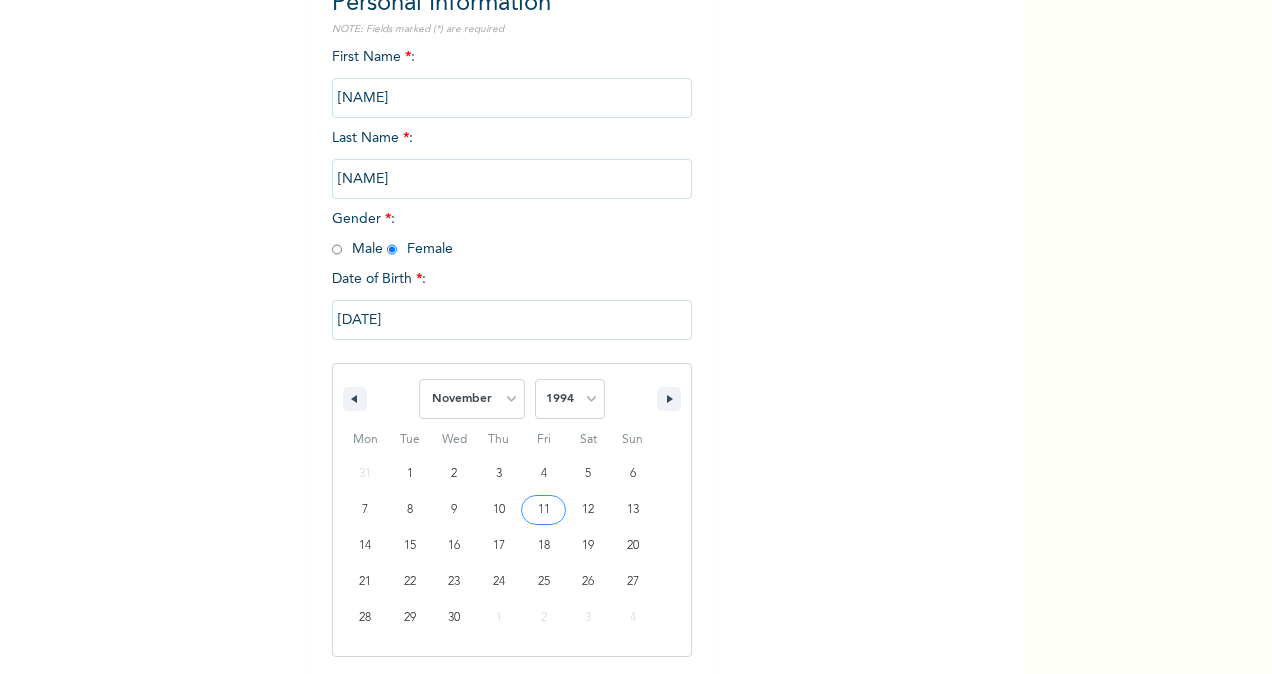 scroll, scrollTop: 32, scrollLeft: 0, axis: vertical 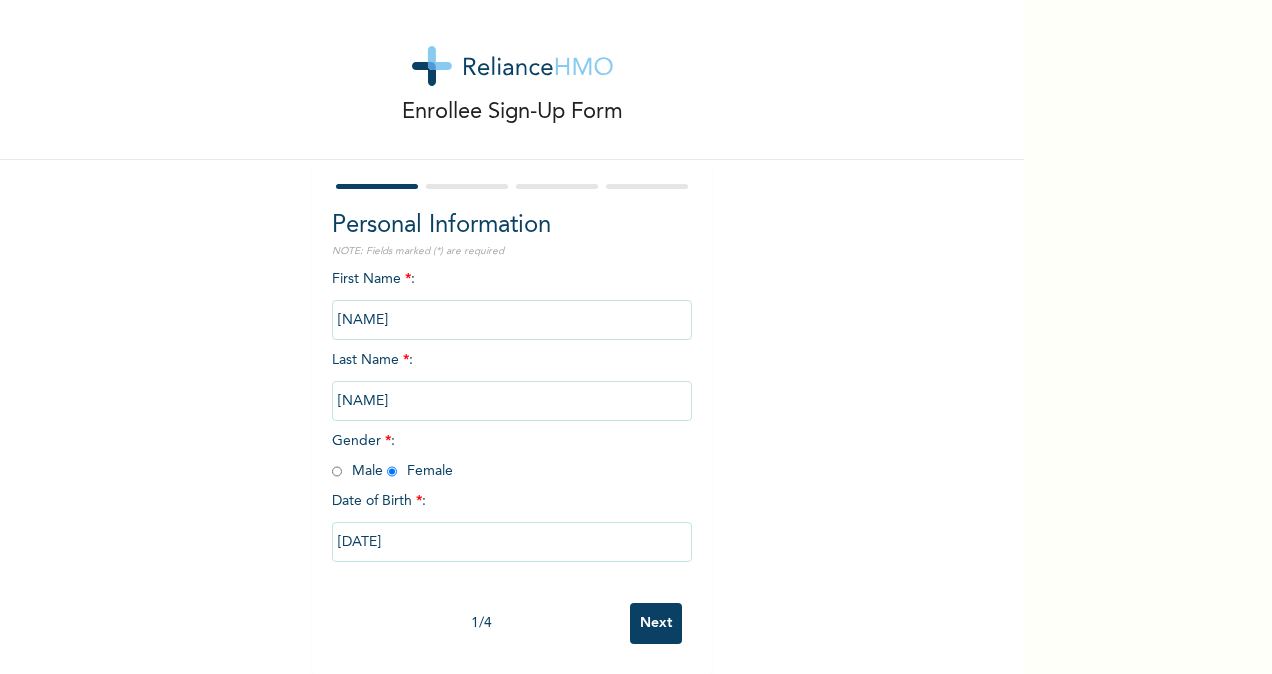 click on "Next" at bounding box center (656, 623) 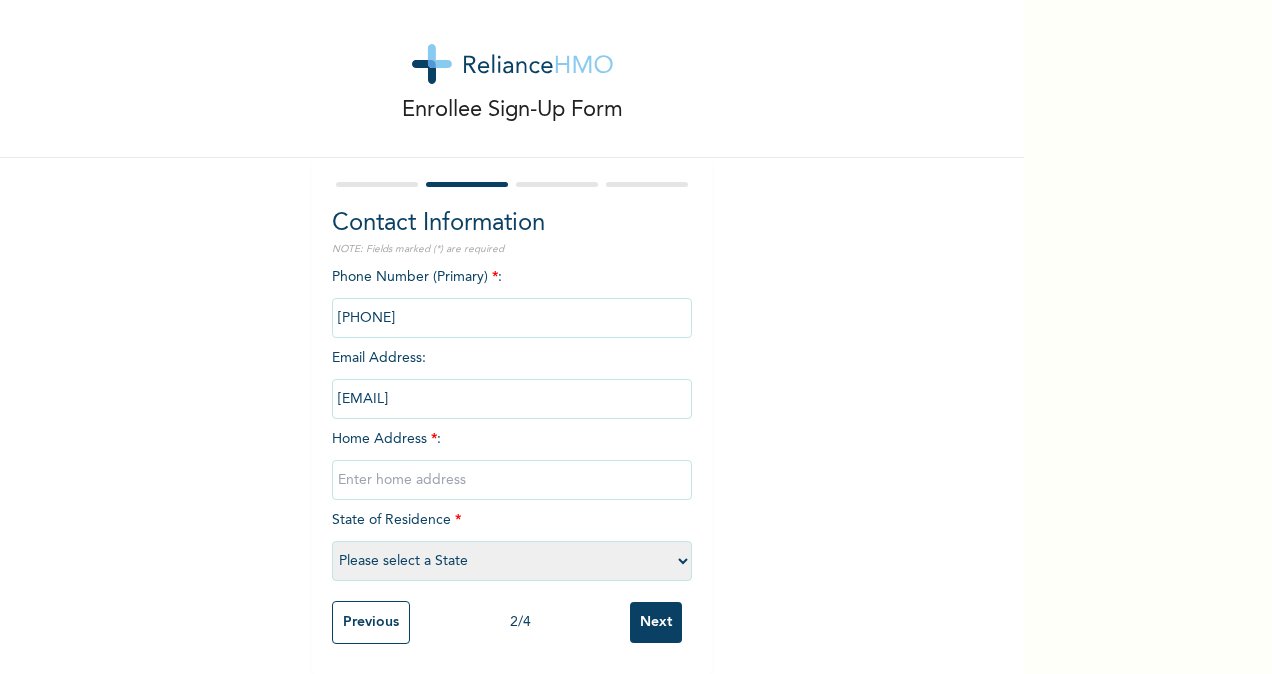 click at bounding box center (512, 480) 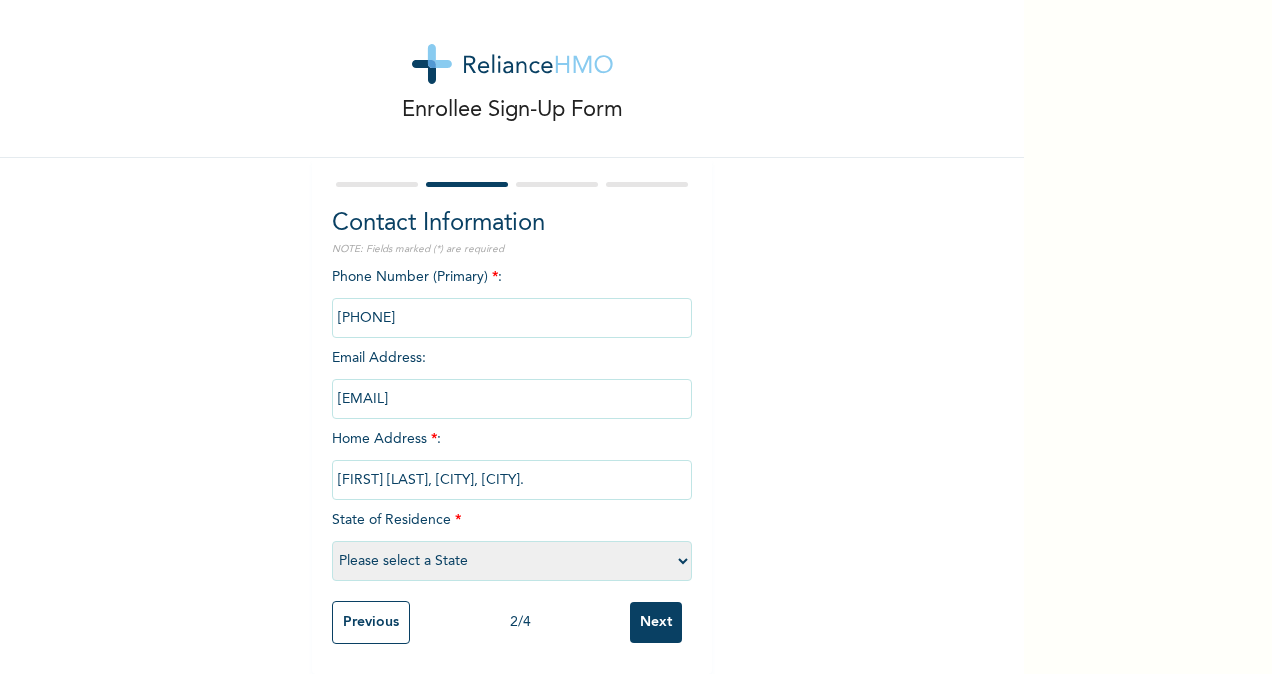 scroll, scrollTop: 34, scrollLeft: 0, axis: vertical 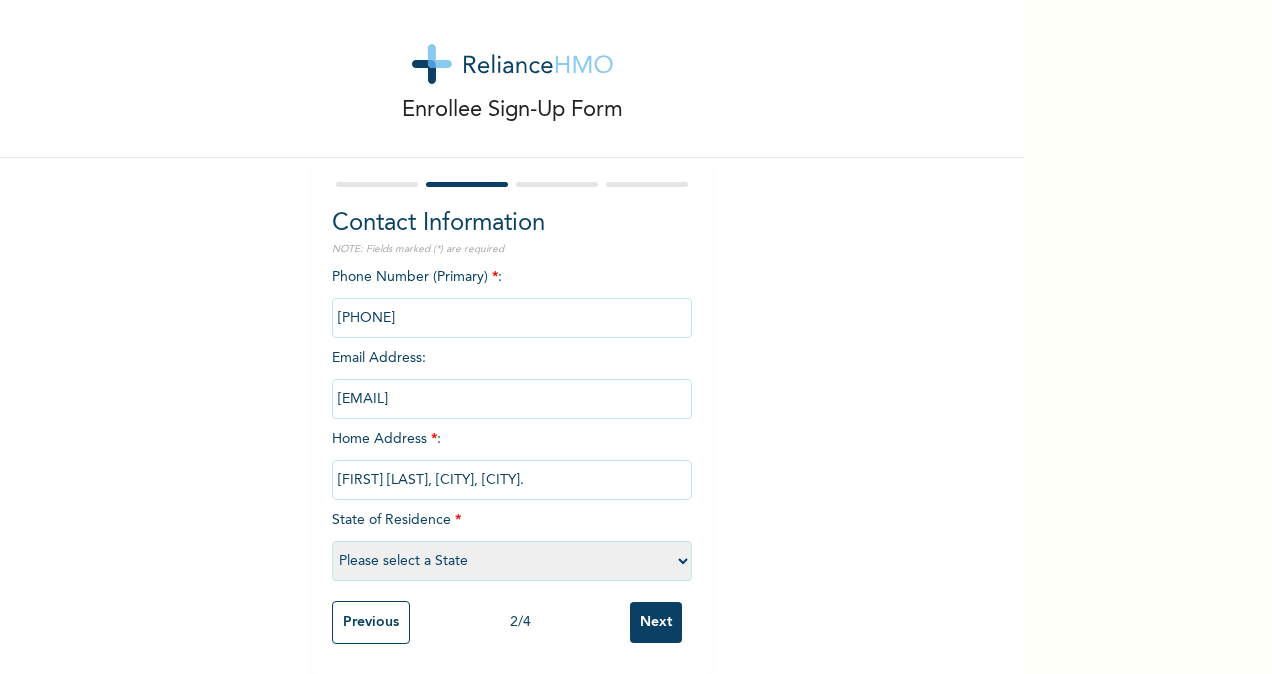 click on "Please select a State Abia Abuja (FCT) Adamawa Akwa Ibom Anambra Bauchi Bayelsa Benue Borno Cross River Delta Ebonyi Edo Ekiti Enugu Gombe Imo Jigawa Kaduna Kano Katsina Kebbi Kogi Kwara Lagos Nasarawa Niger Ogun Ondo Osun Oyo Plateau Rivers Sokoto Taraba Yobe Zamfara" at bounding box center [512, 561] 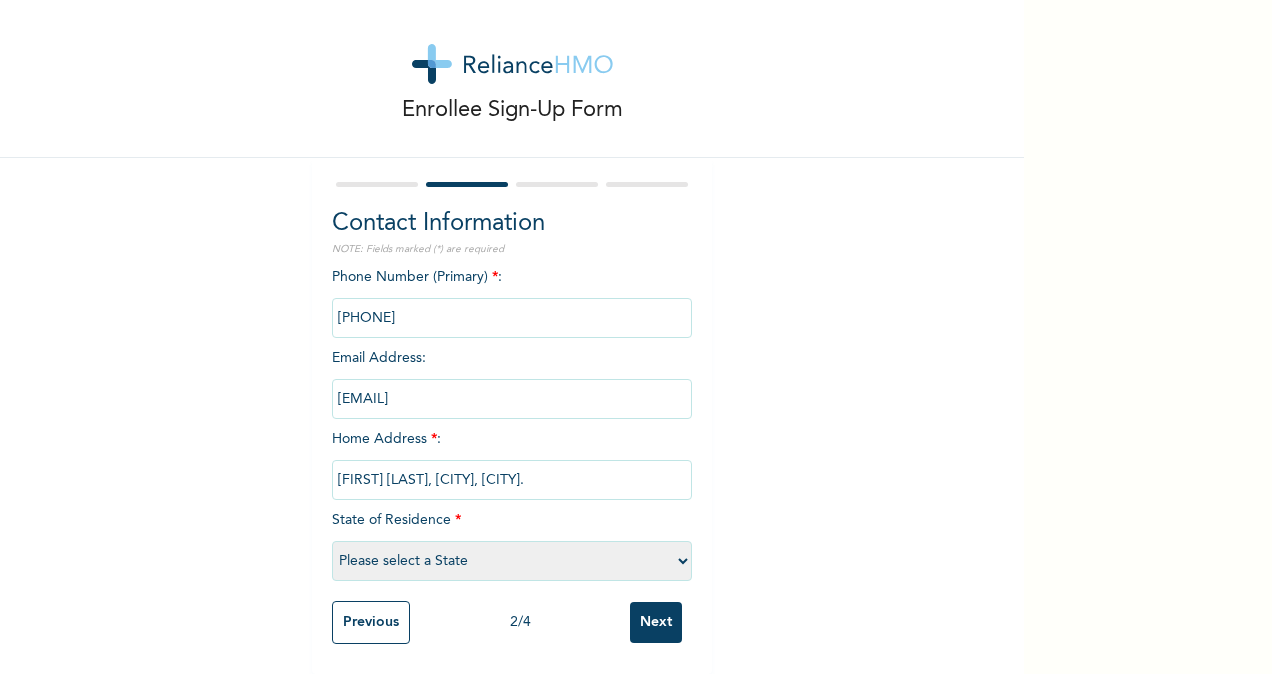 select on "28" 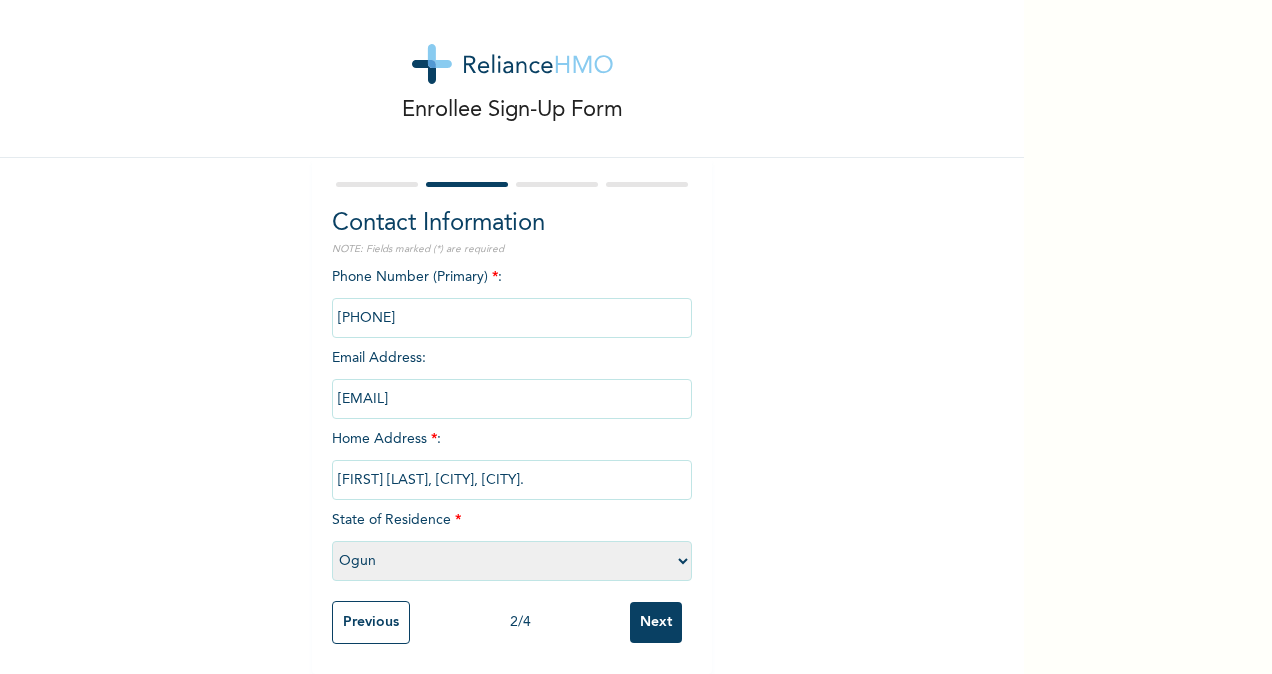 click on "Please select a State Abia Abuja (FCT) Adamawa Akwa Ibom Anambra Bauchi Bayelsa Benue Borno Cross River Delta Ebonyi Edo Ekiti Enugu Gombe Imo Jigawa Kaduna Kano Katsina Kebbi Kogi Kwara Lagos Nasarawa Niger Ogun Ondo Osun Oyo Plateau Rivers Sokoto Taraba Yobe Zamfara" at bounding box center (512, 561) 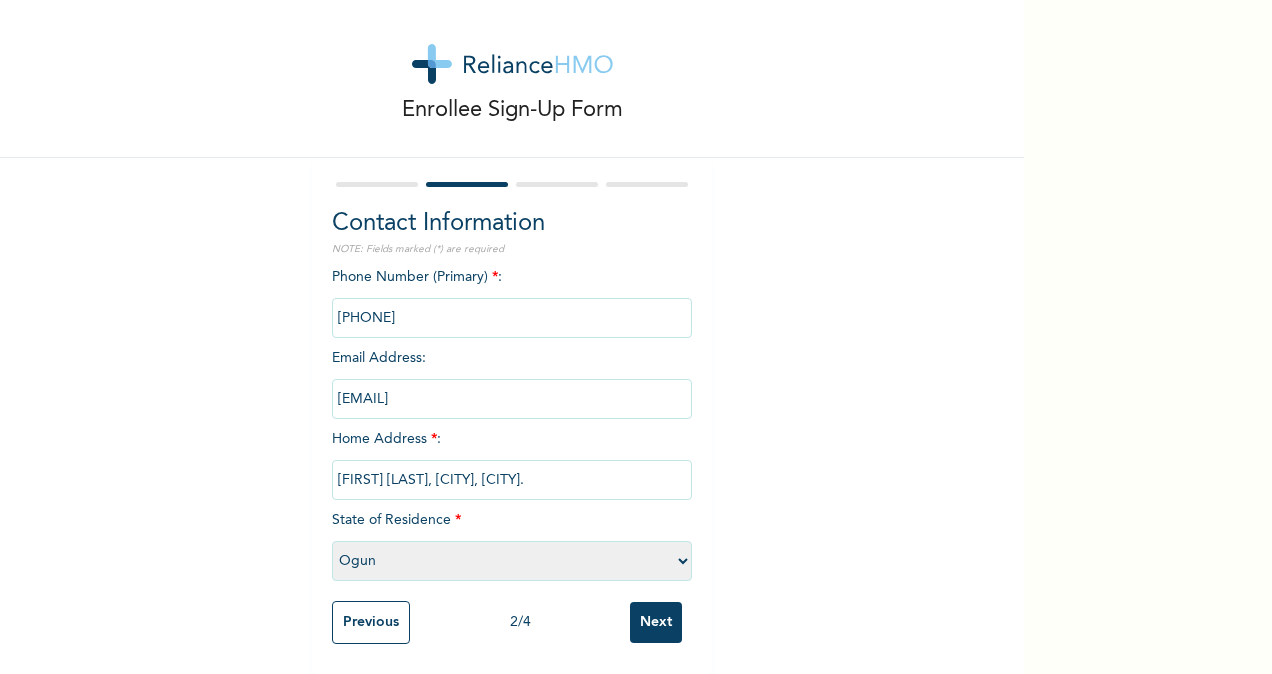 click on "Next" at bounding box center [656, 622] 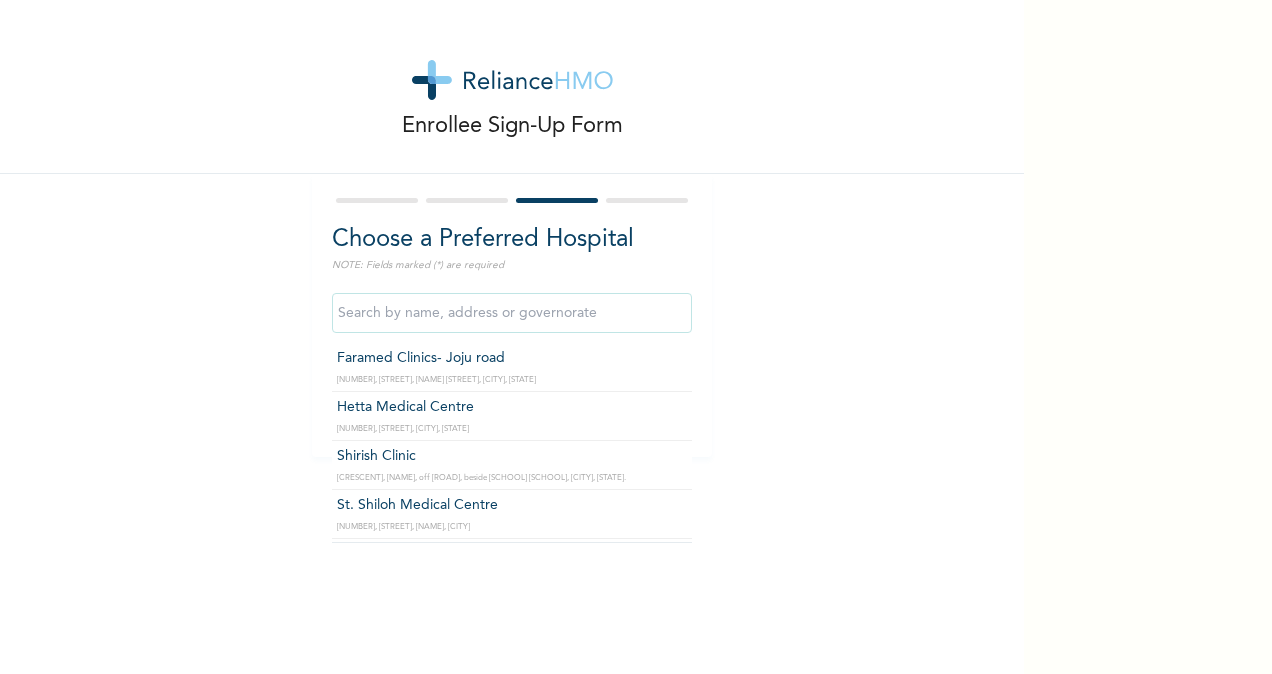 click at bounding box center [512, 313] 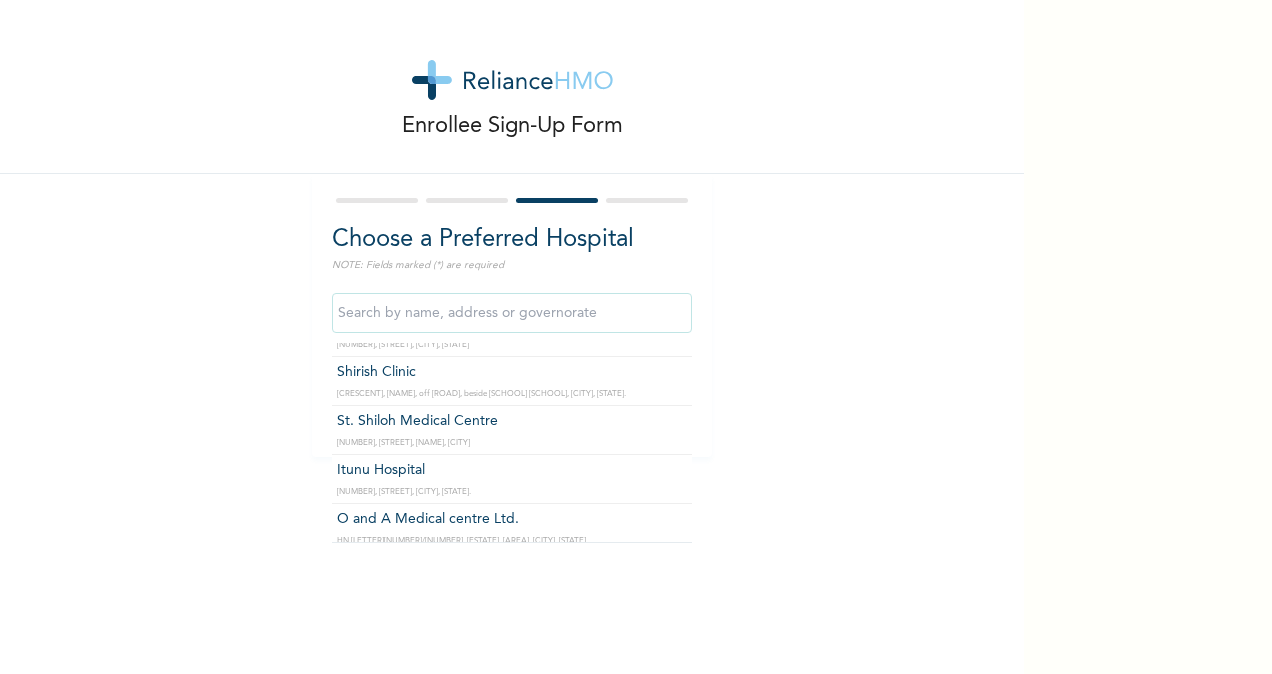 scroll, scrollTop: 0, scrollLeft: 0, axis: both 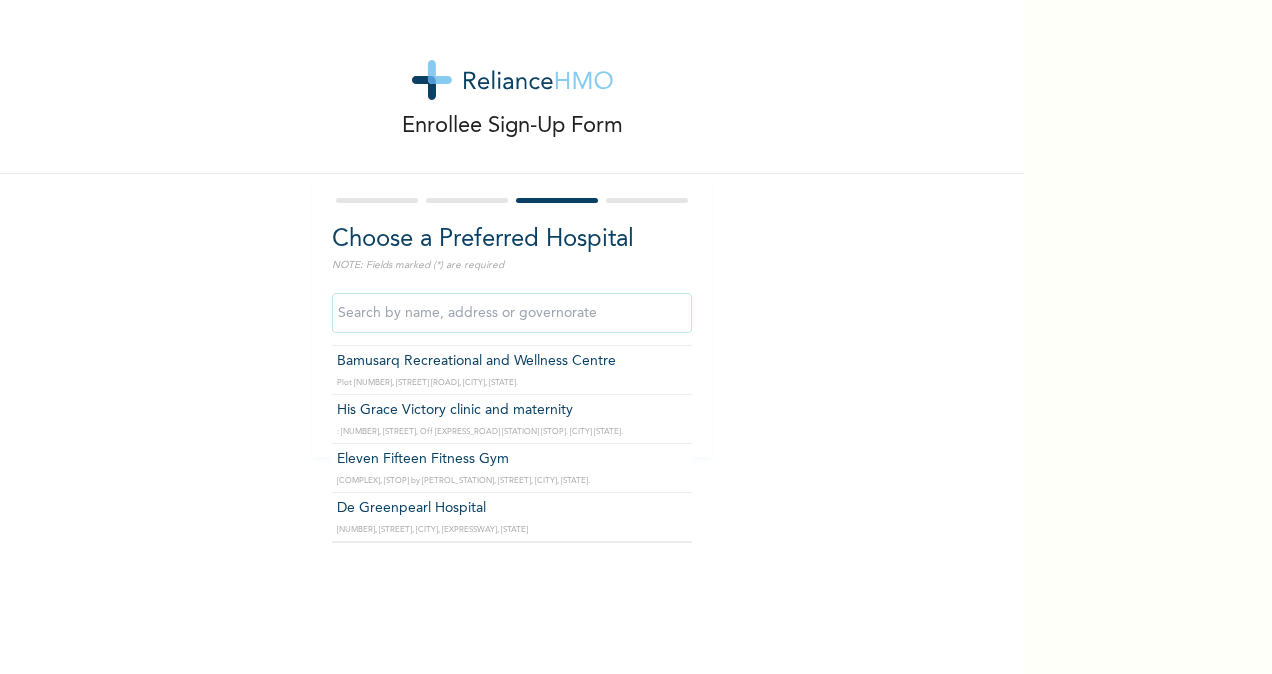 click at bounding box center (512, 313) 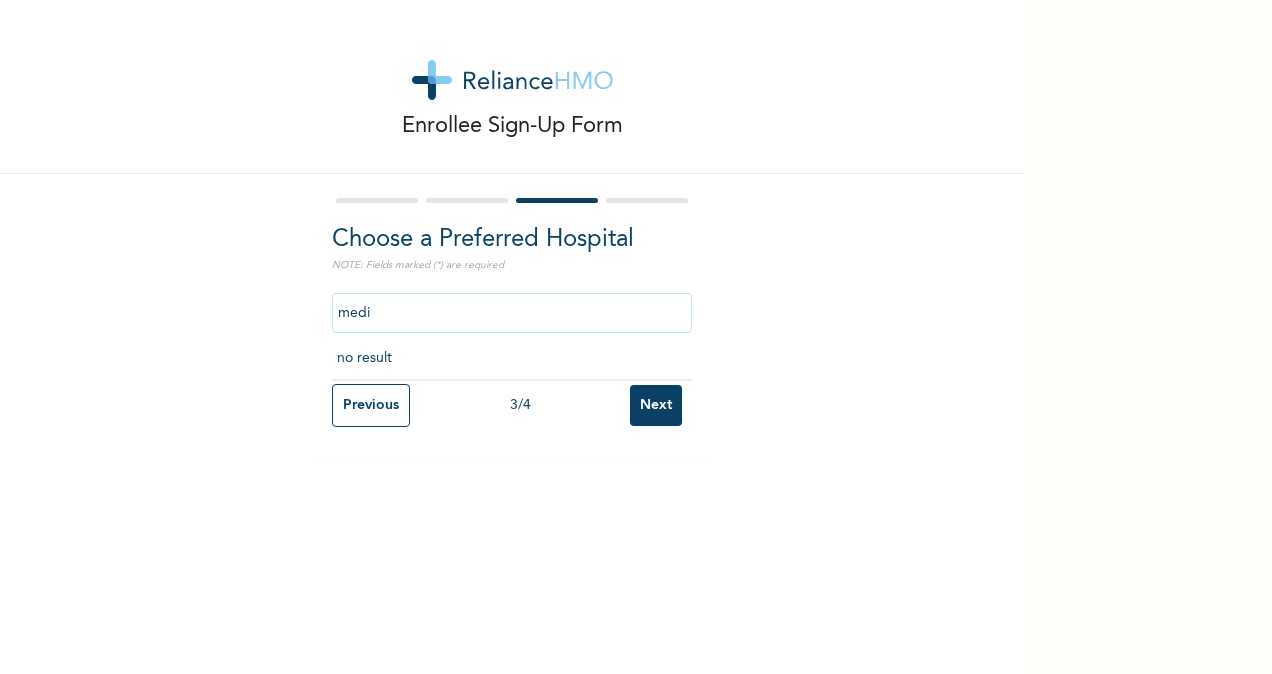 scroll, scrollTop: 0, scrollLeft: 0, axis: both 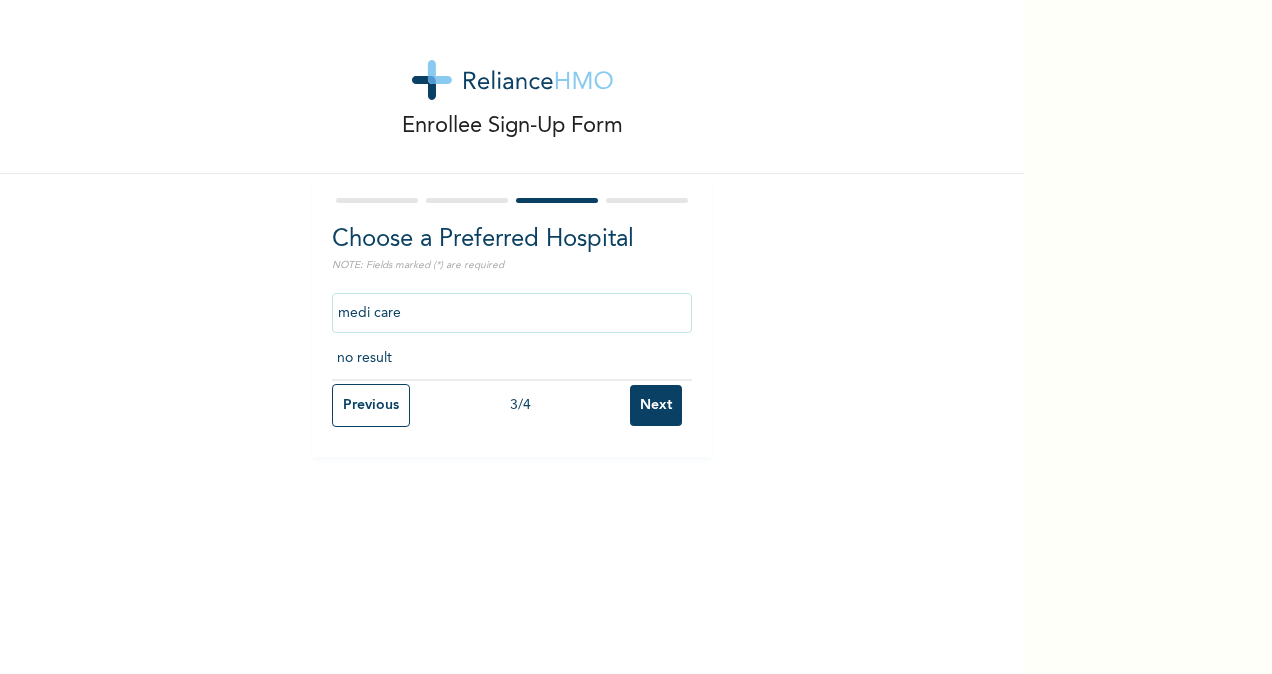 click on "medi care" at bounding box center [512, 313] 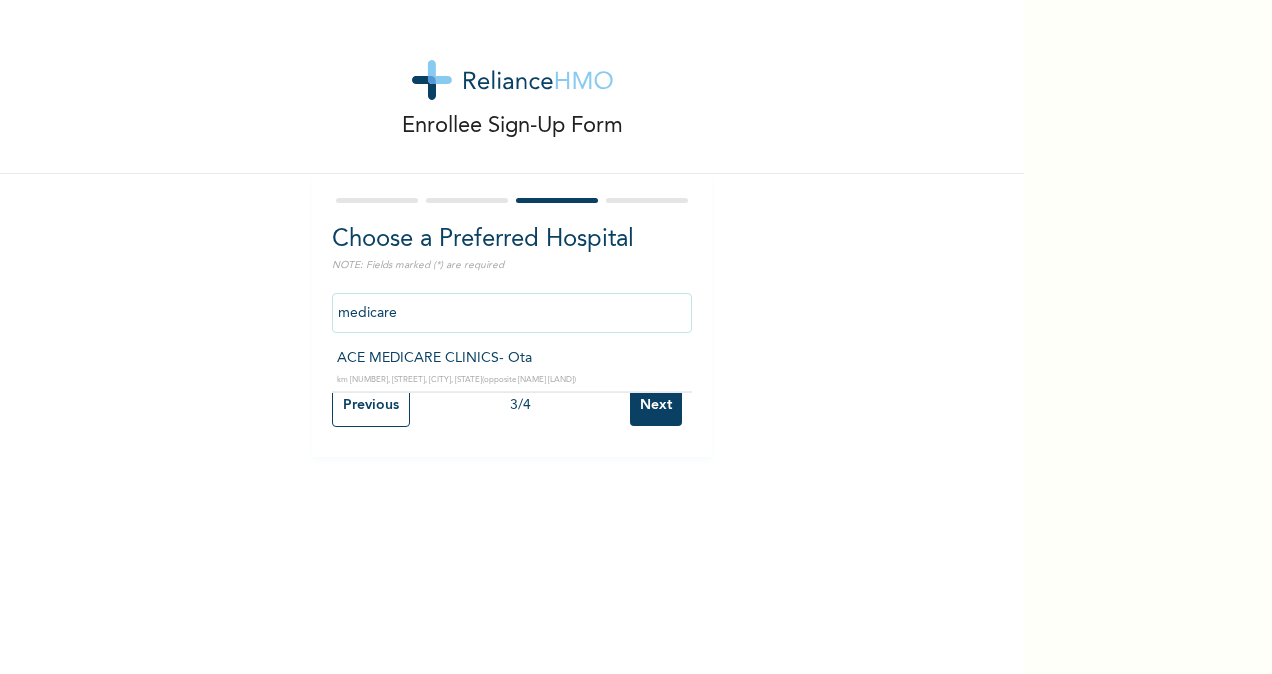 type on "ACE MEDICARE CLINICS- Ota" 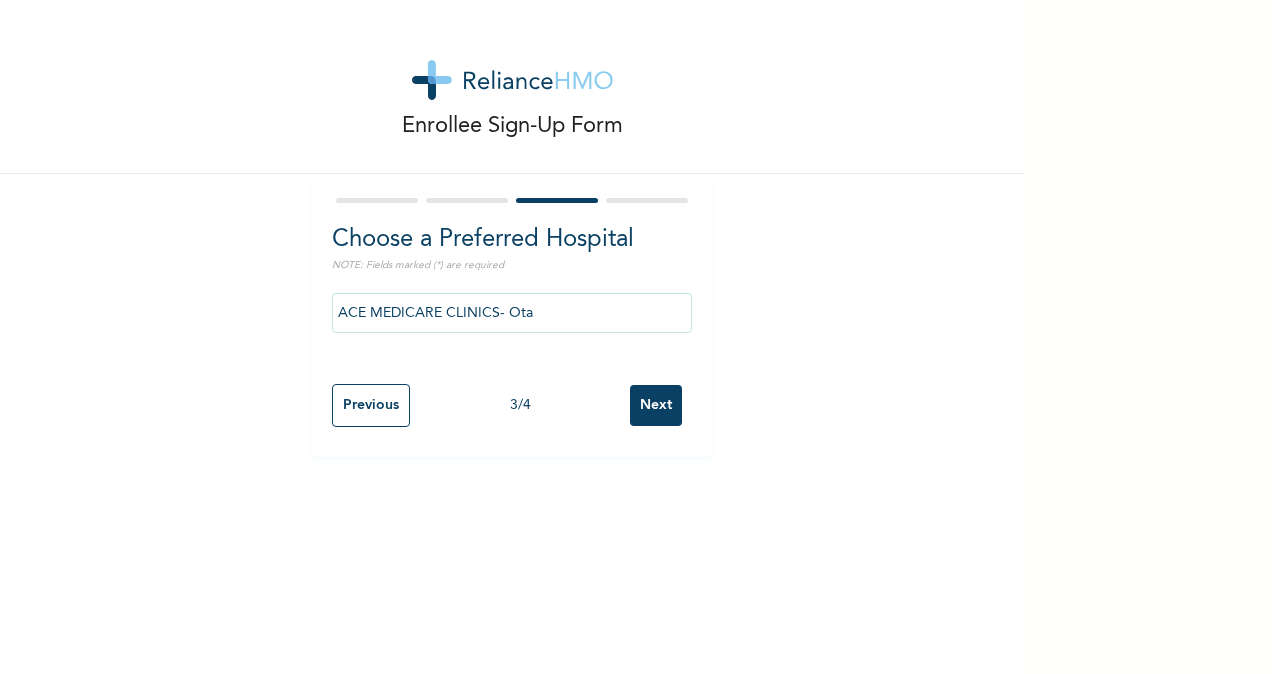 click on "ACE MEDICARE CLINICS- Ota" at bounding box center (512, 313) 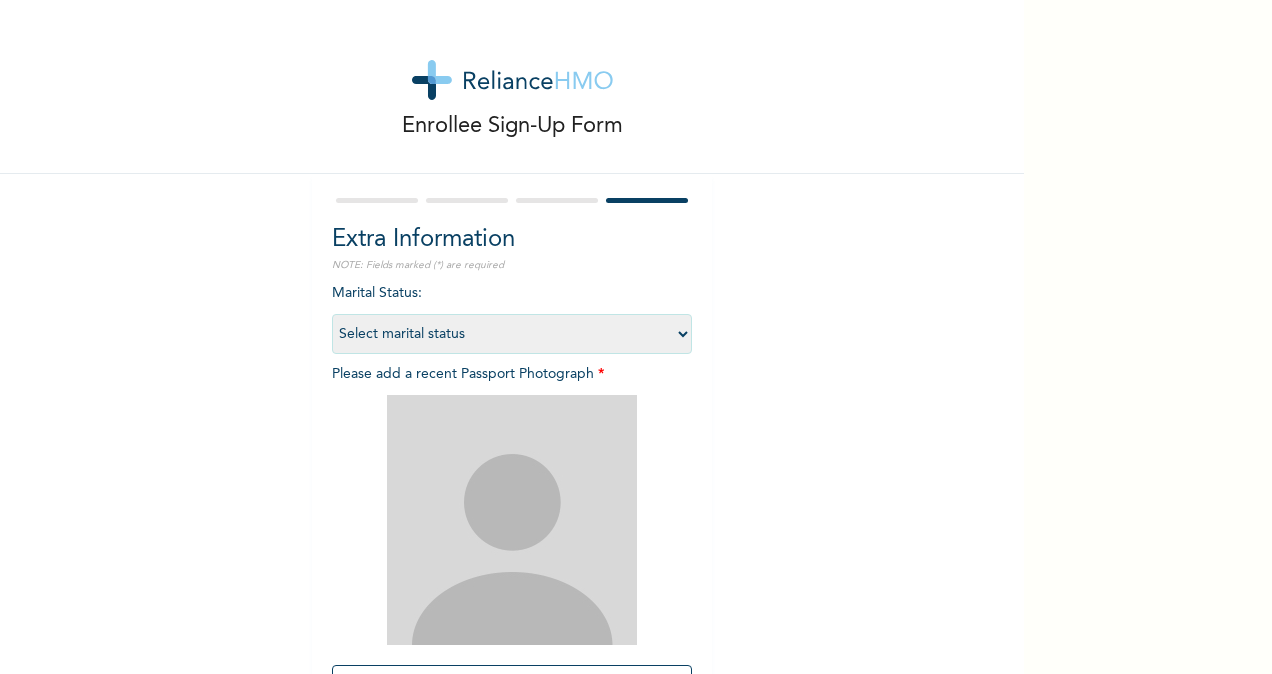 click on "Select marital status Single Married Divorced Widow/Widower" at bounding box center [512, 334] 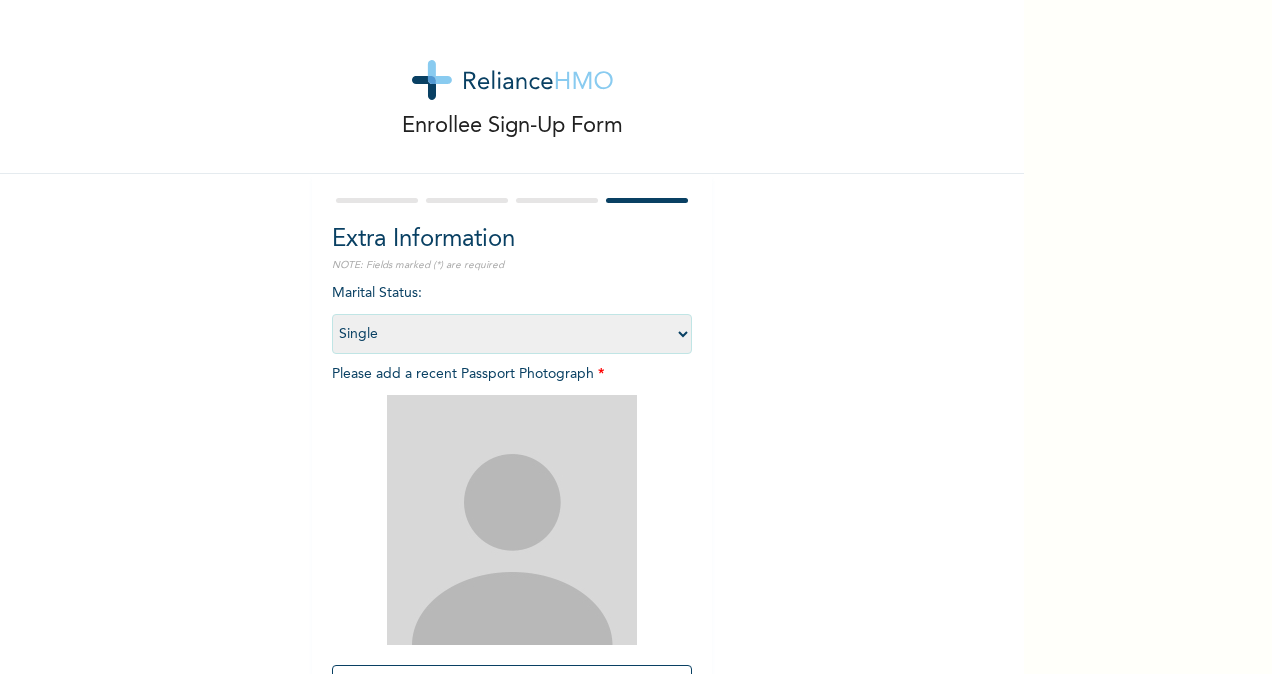 click on "Select marital status Single Married Divorced Widow/Widower" at bounding box center [512, 334] 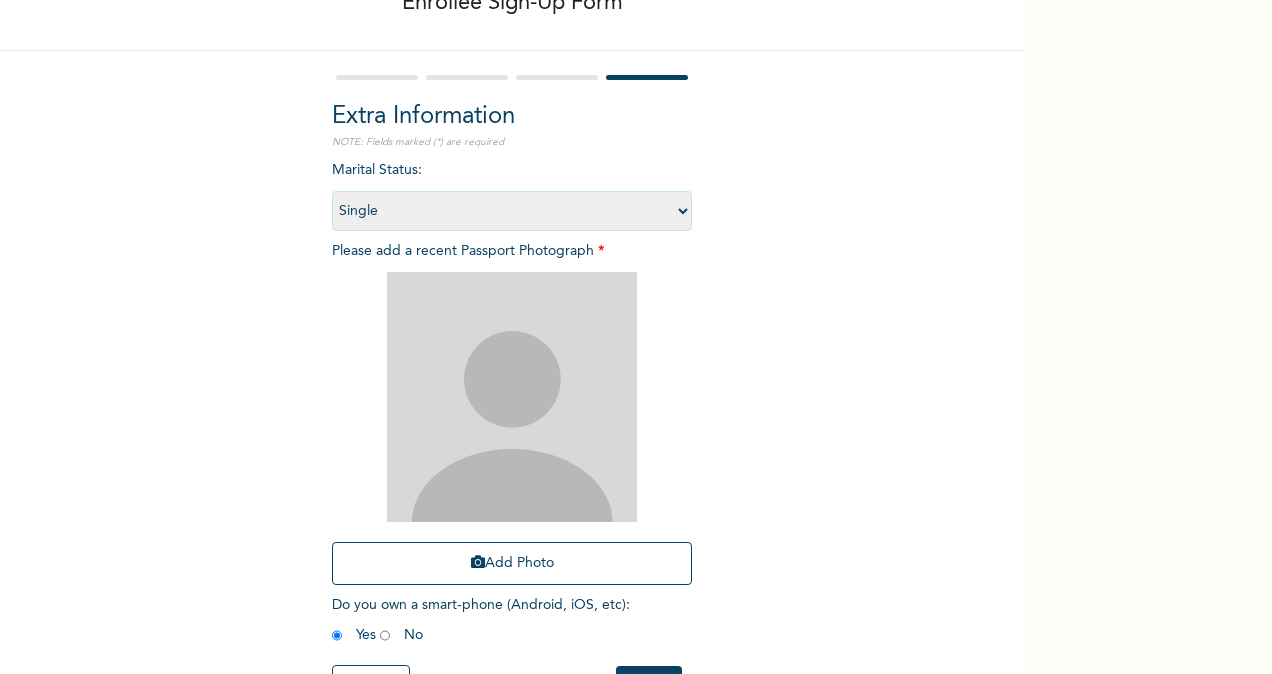 scroll, scrollTop: 134, scrollLeft: 0, axis: vertical 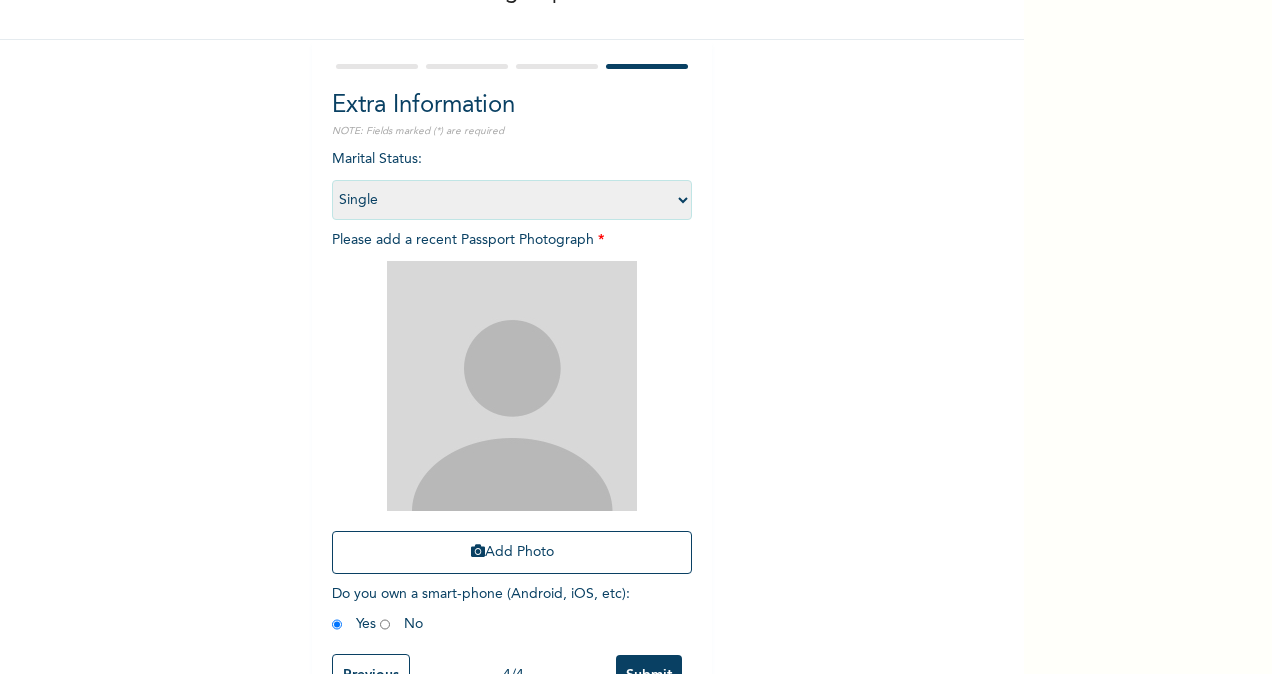 click on "Select marital status Single Married Divorced Widow/Widower" at bounding box center (512, 200) 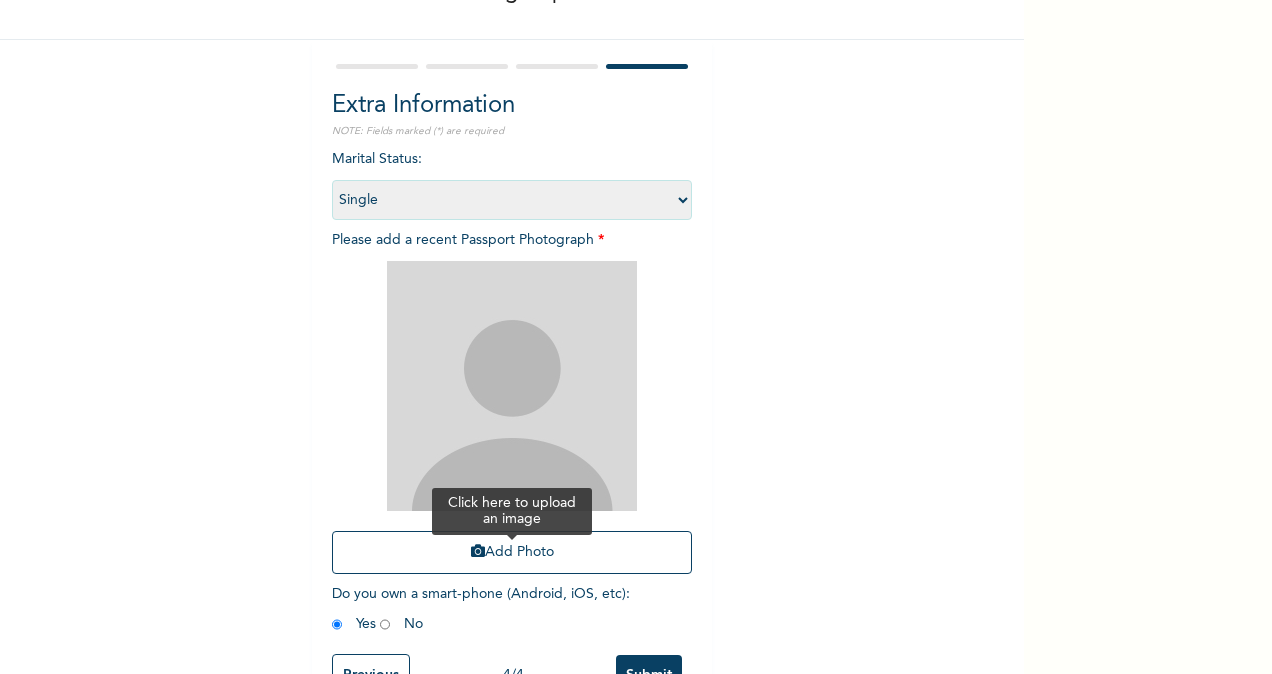 click on "Add Photo" at bounding box center [512, 552] 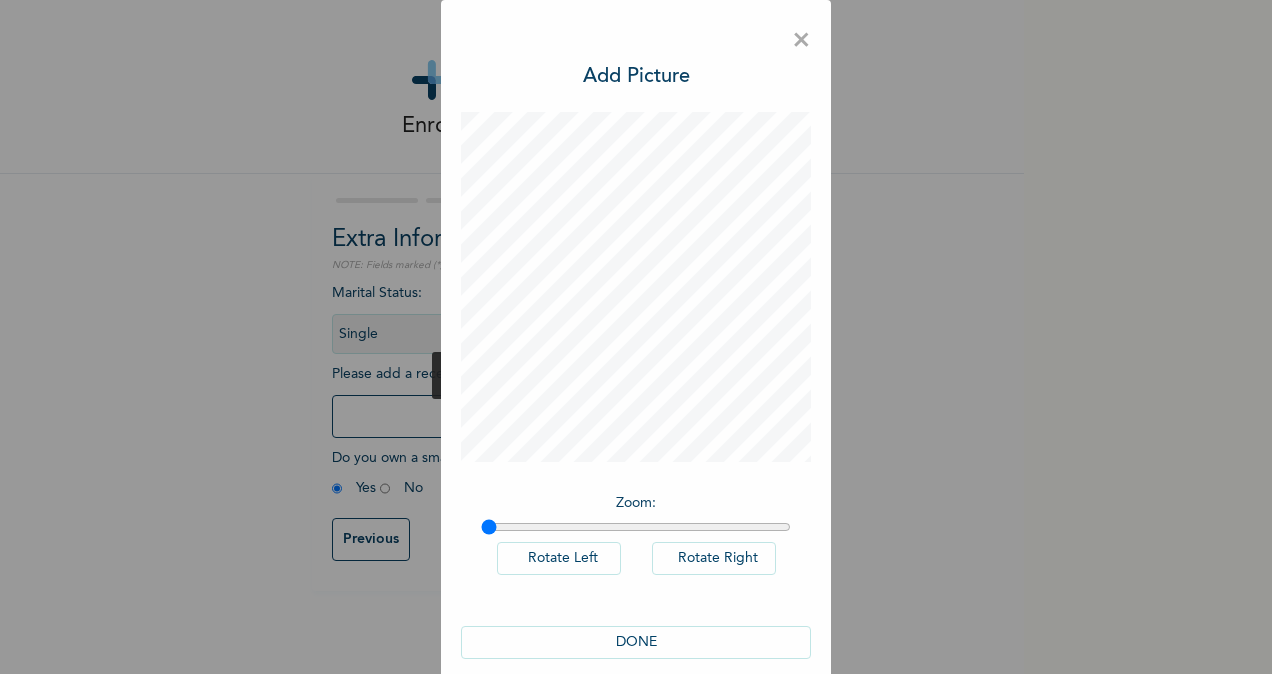 scroll, scrollTop: 0, scrollLeft: 0, axis: both 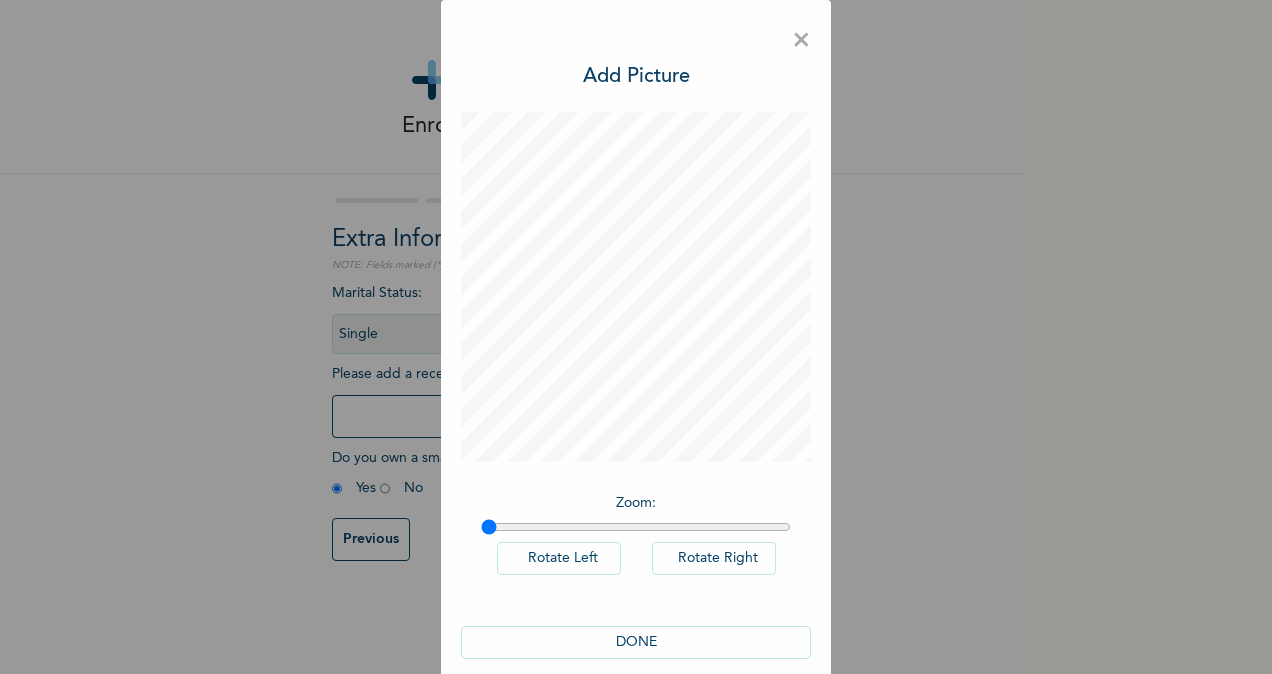 click on "DONE" at bounding box center [636, 642] 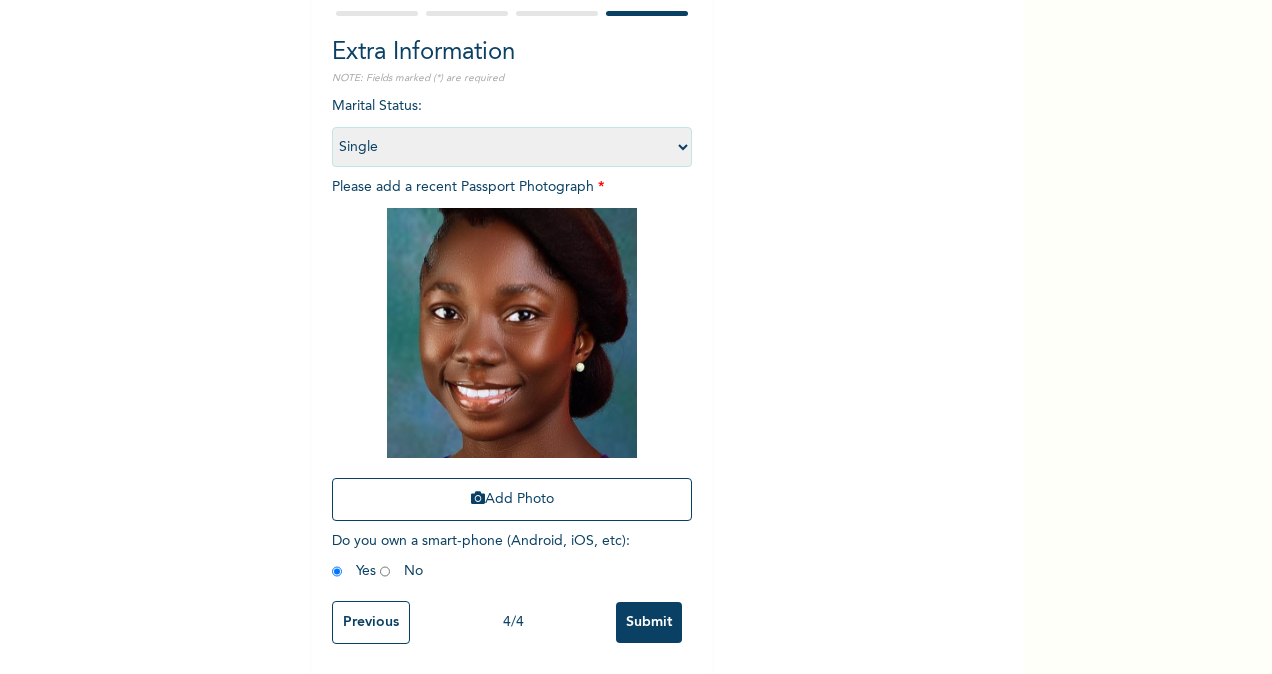 scroll, scrollTop: 204, scrollLeft: 0, axis: vertical 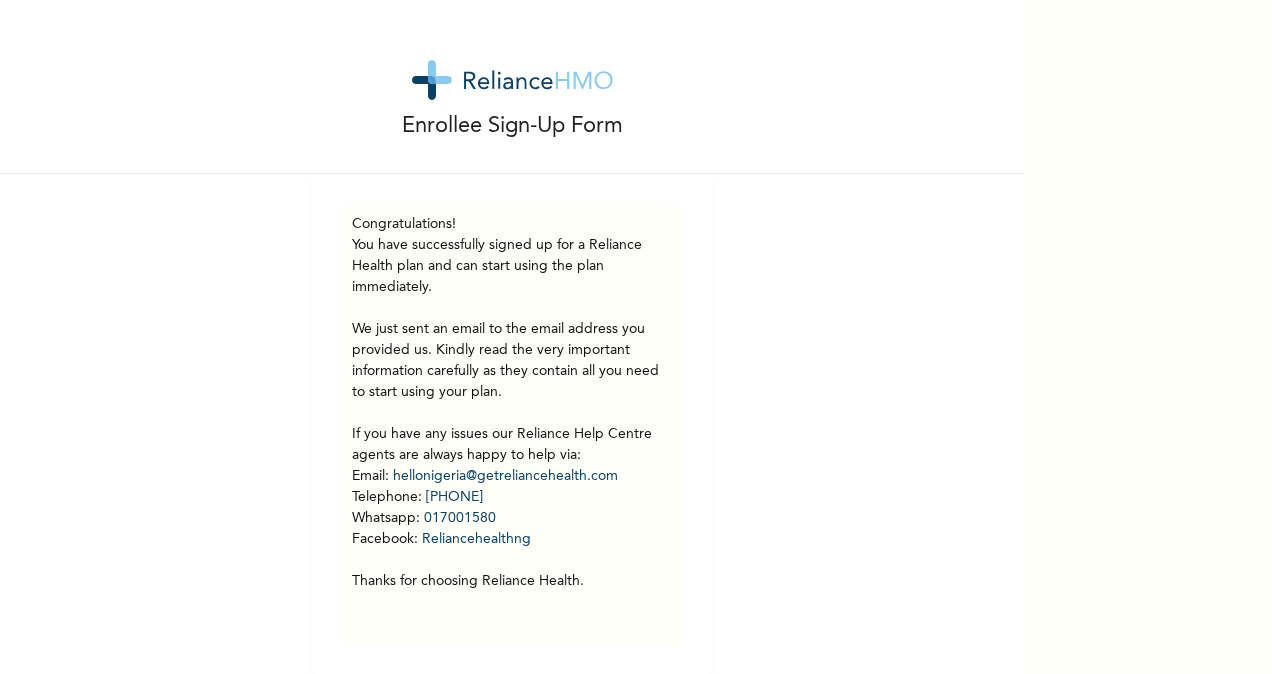 click on "Enrollee Sign-Up Form" at bounding box center [512, 87] 